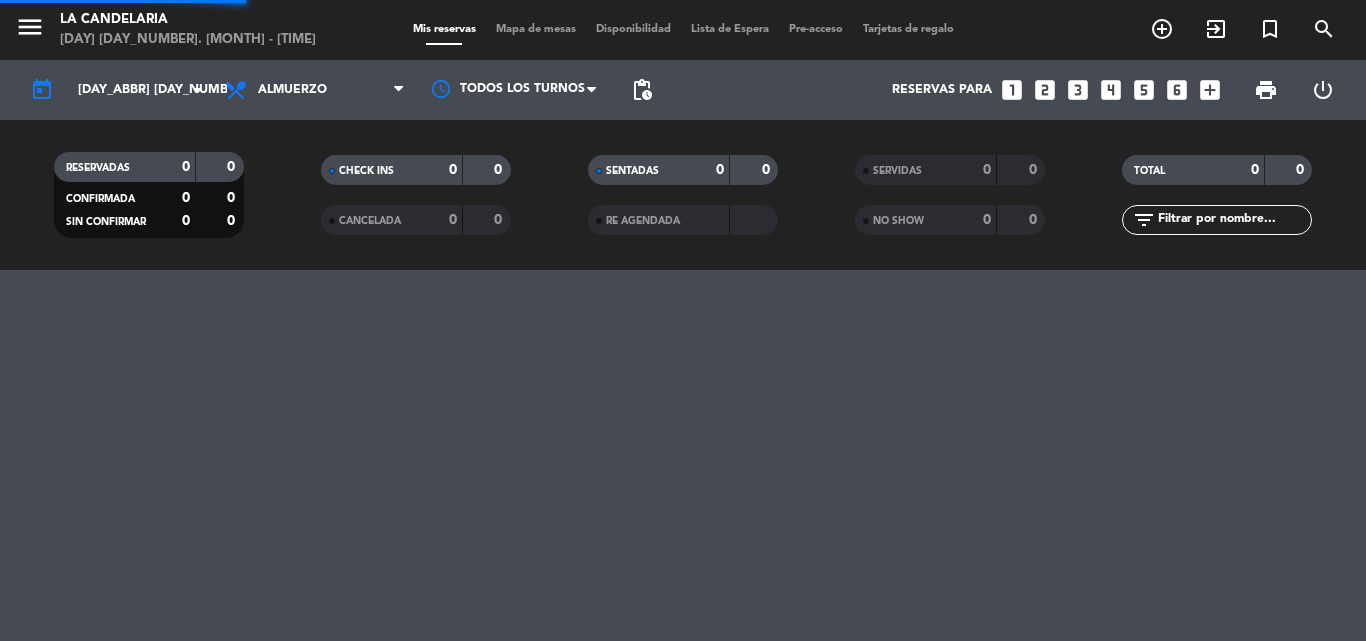 scroll, scrollTop: 0, scrollLeft: 0, axis: both 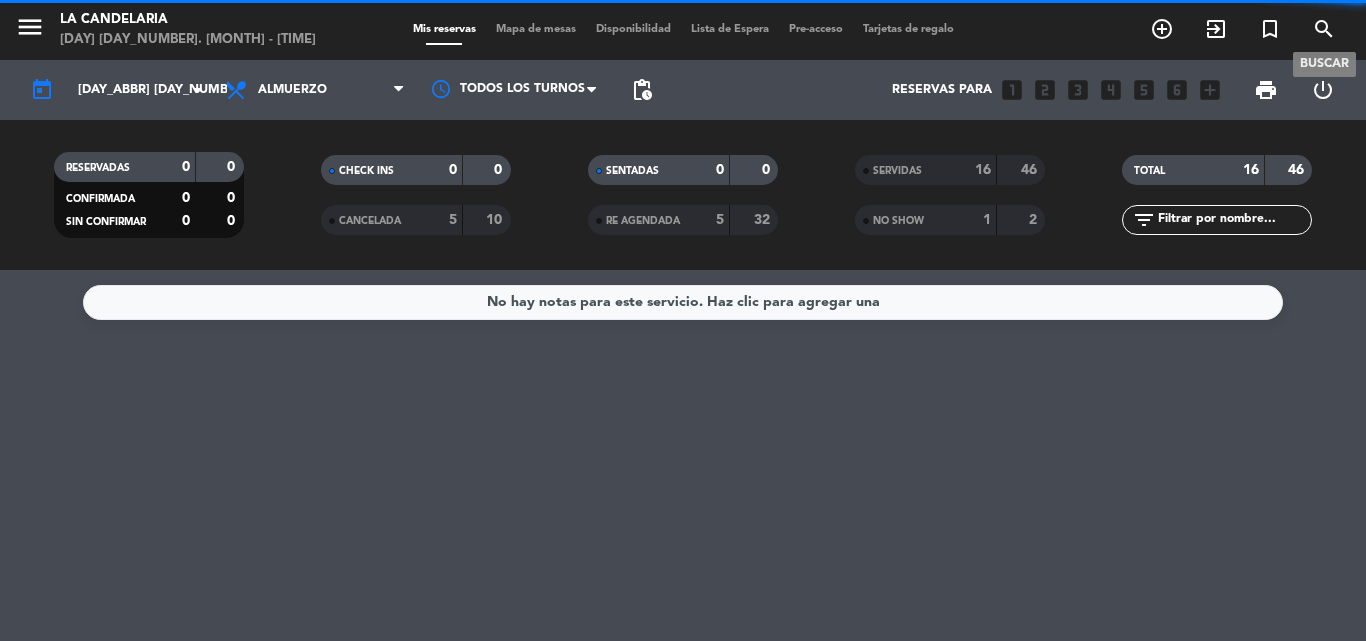 click on "search" at bounding box center [1324, 29] 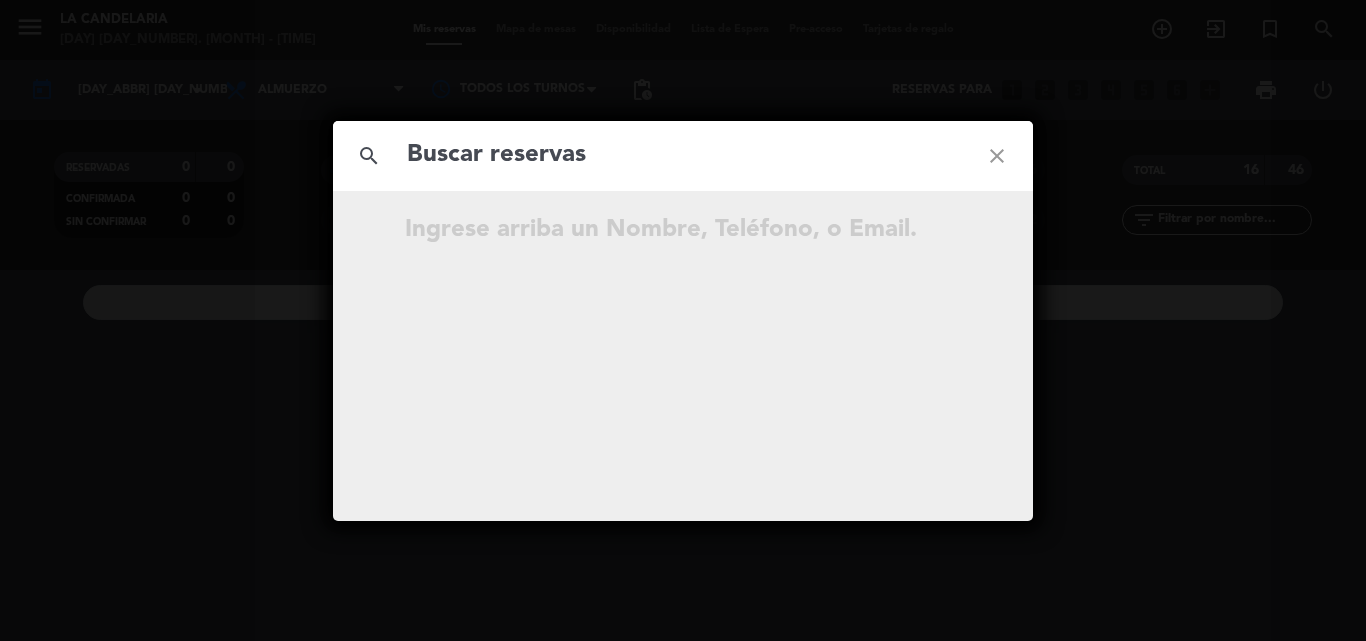 click 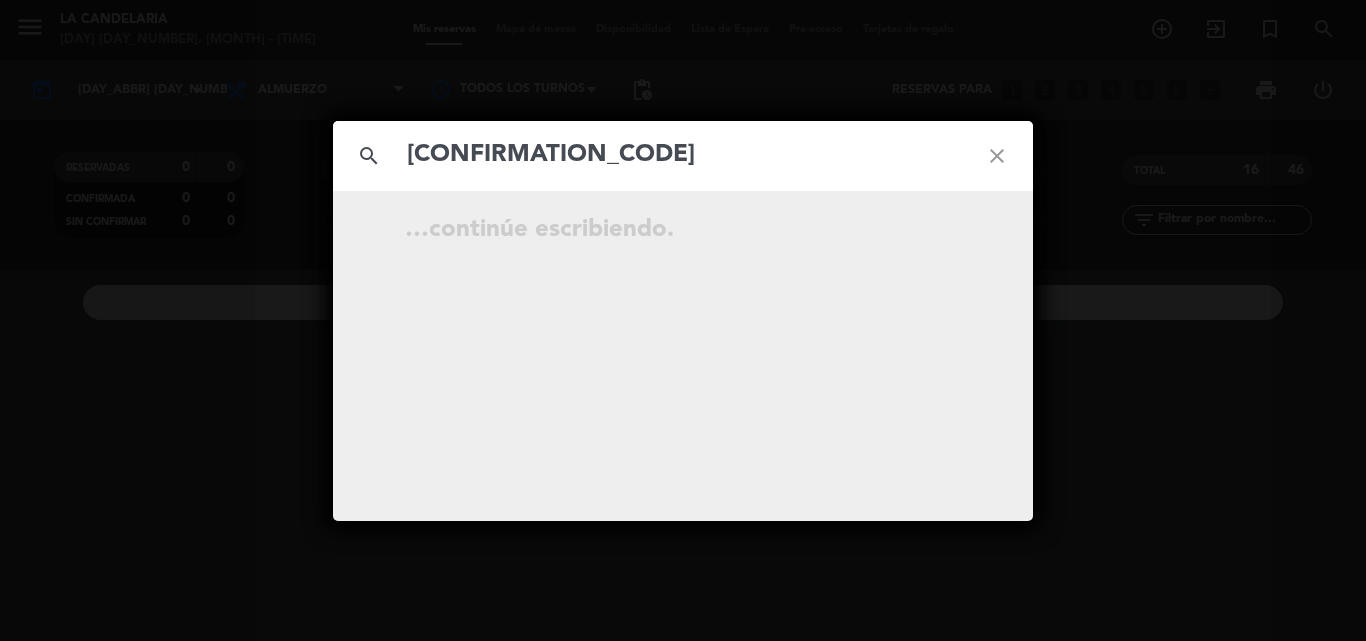 click on "[CONFIRMATION_CODE]" 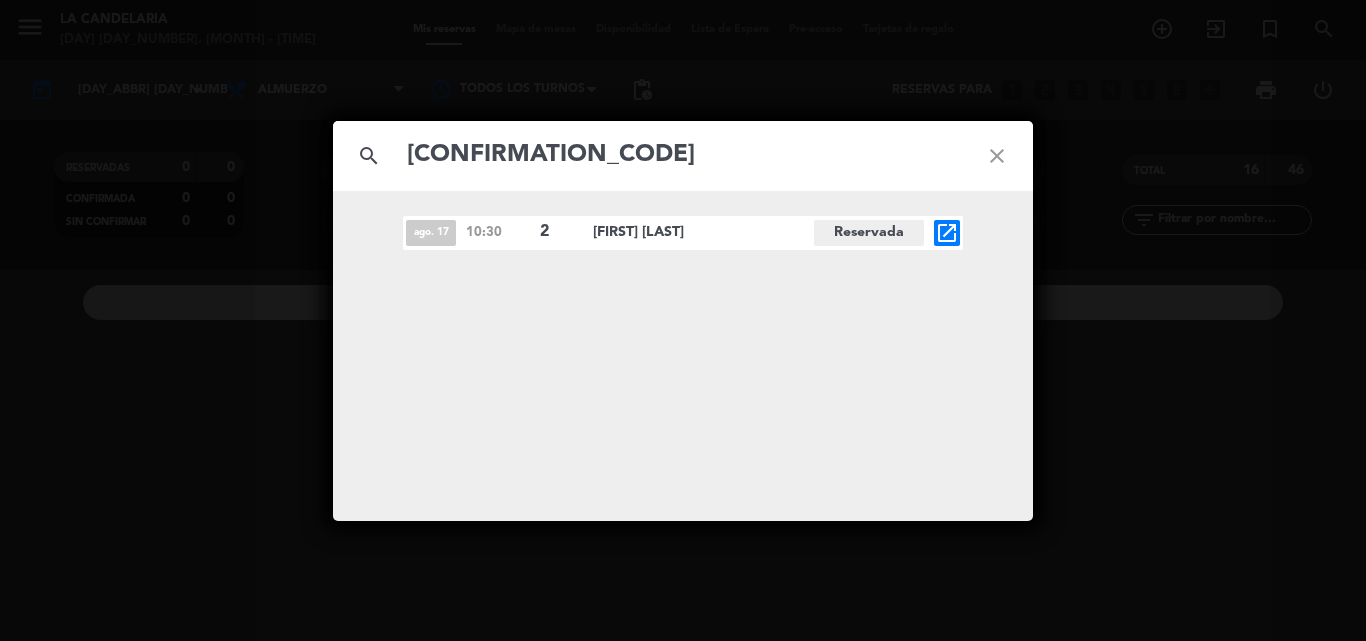 click on "open_in_new" 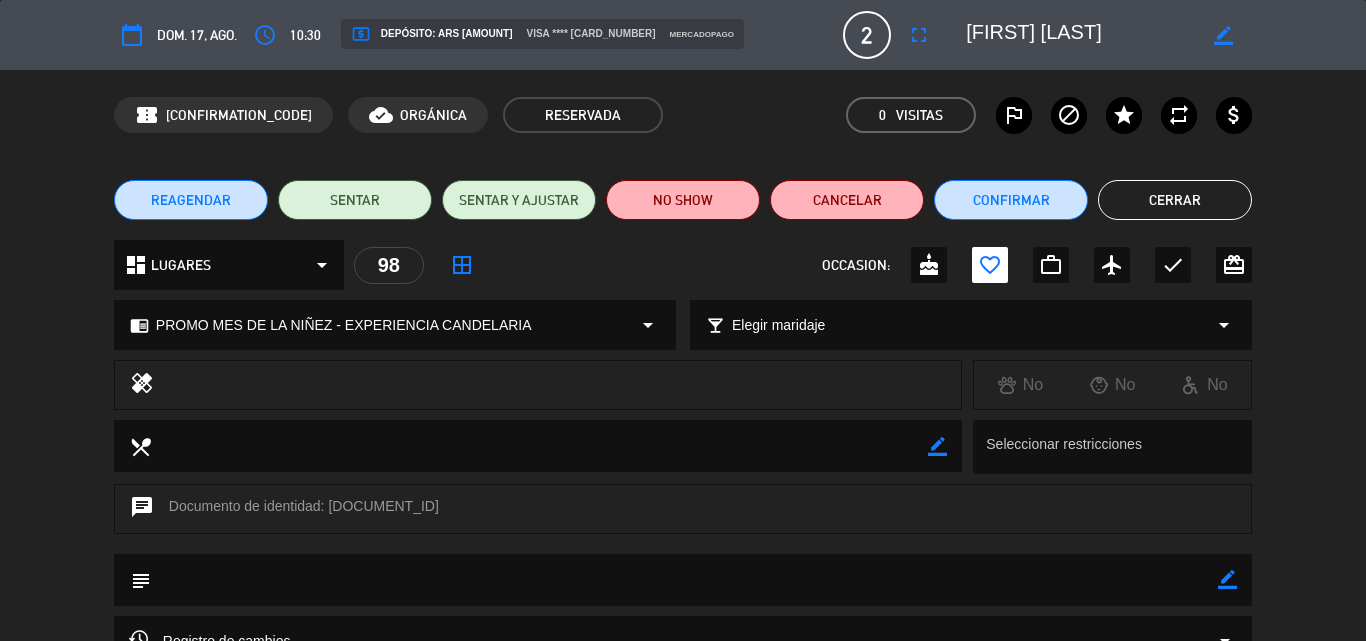drag, startPoint x: 328, startPoint y: 497, endPoint x: 387, endPoint y: 497, distance: 59 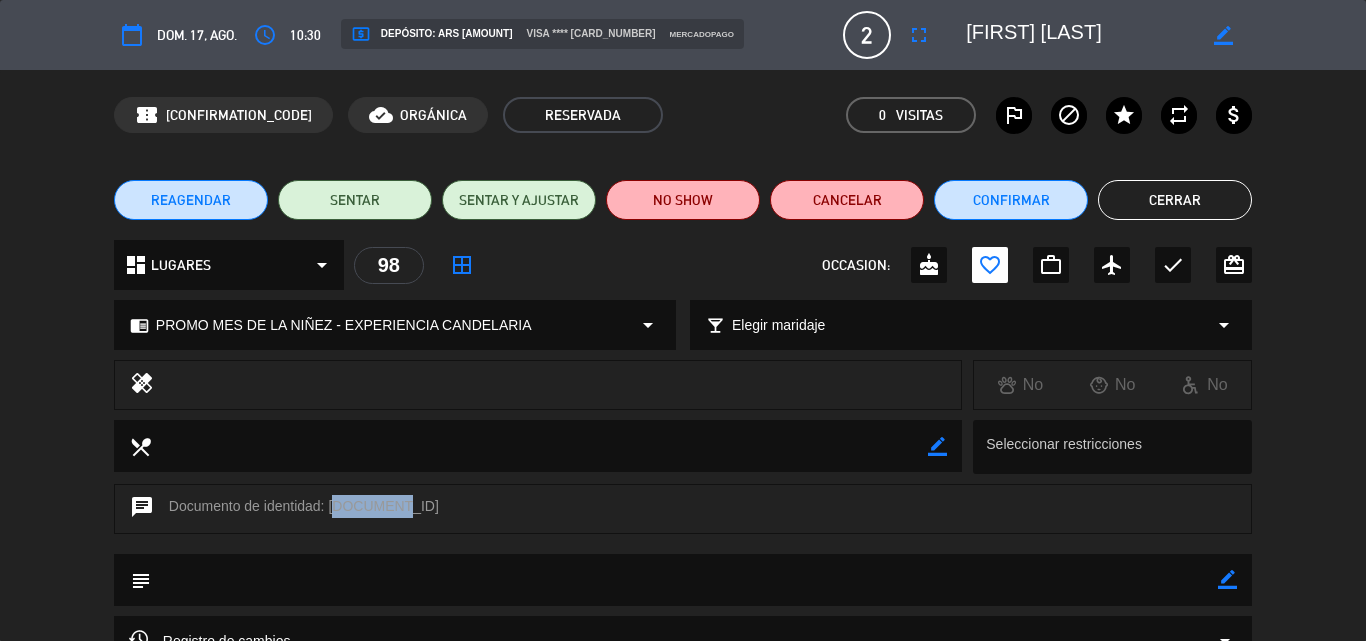 drag, startPoint x: 329, startPoint y: 507, endPoint x: 389, endPoint y: 504, distance: 60.074955 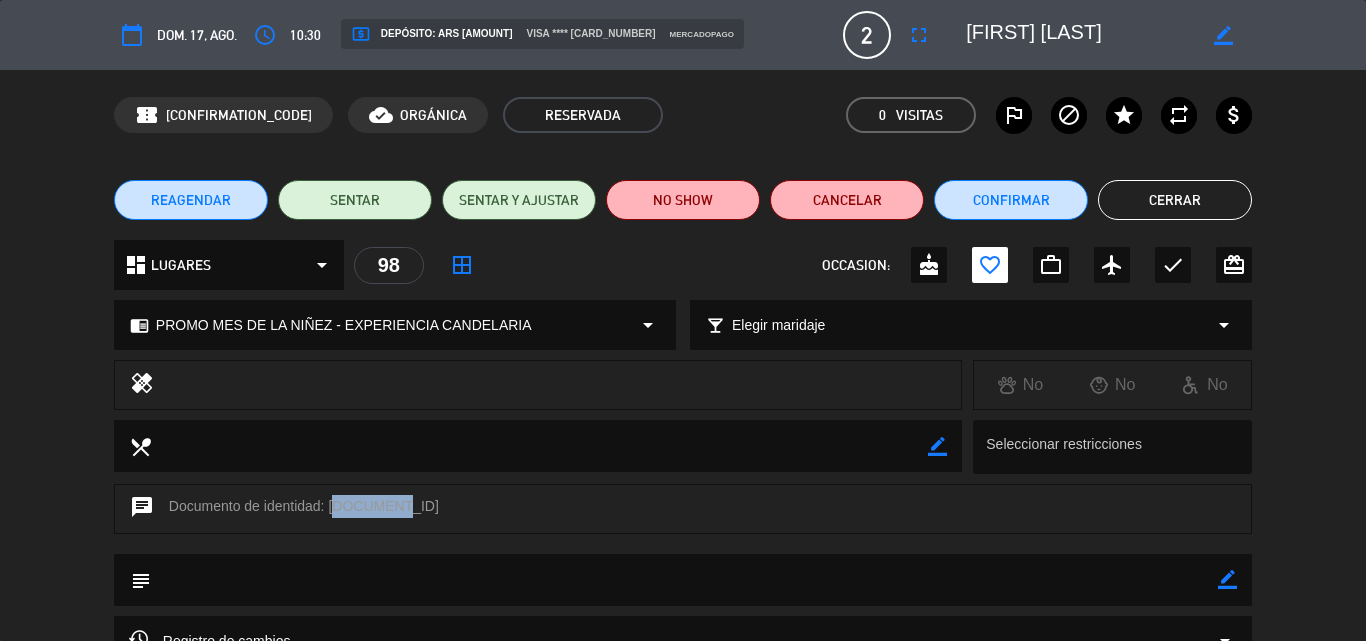 scroll, scrollTop: 200, scrollLeft: 0, axis: vertical 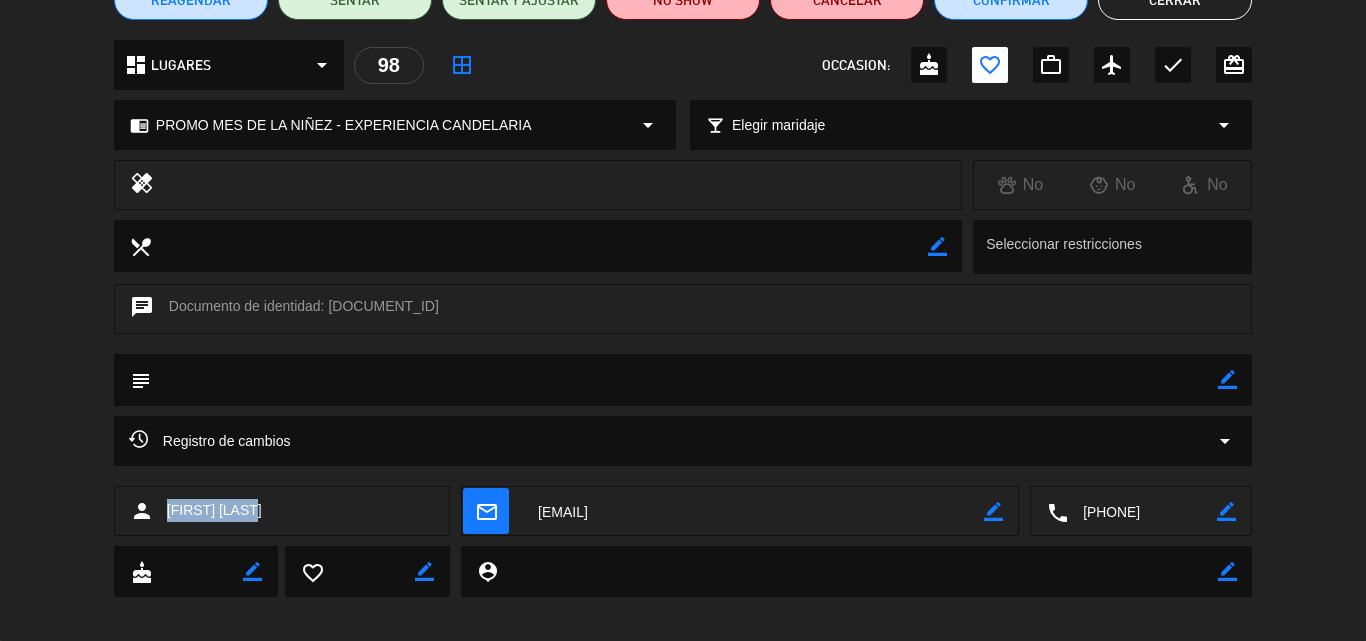 drag, startPoint x: 167, startPoint y: 504, endPoint x: 256, endPoint y: 504, distance: 89 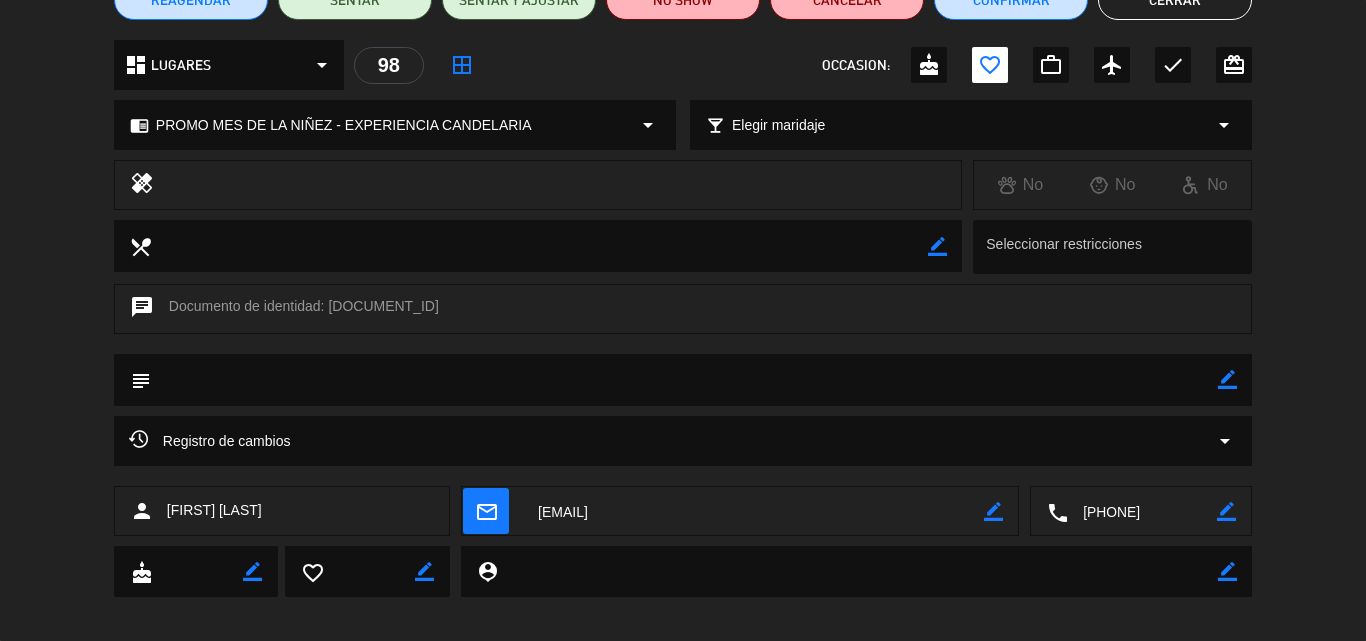 click 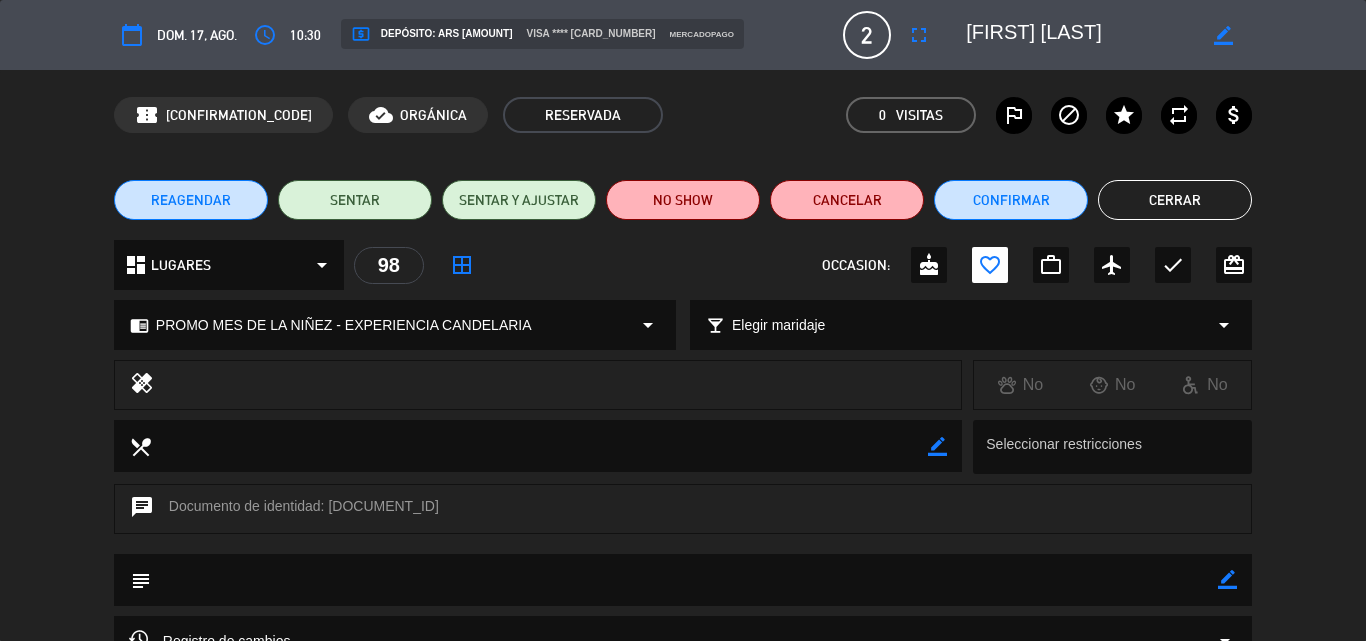 click on "border_color" 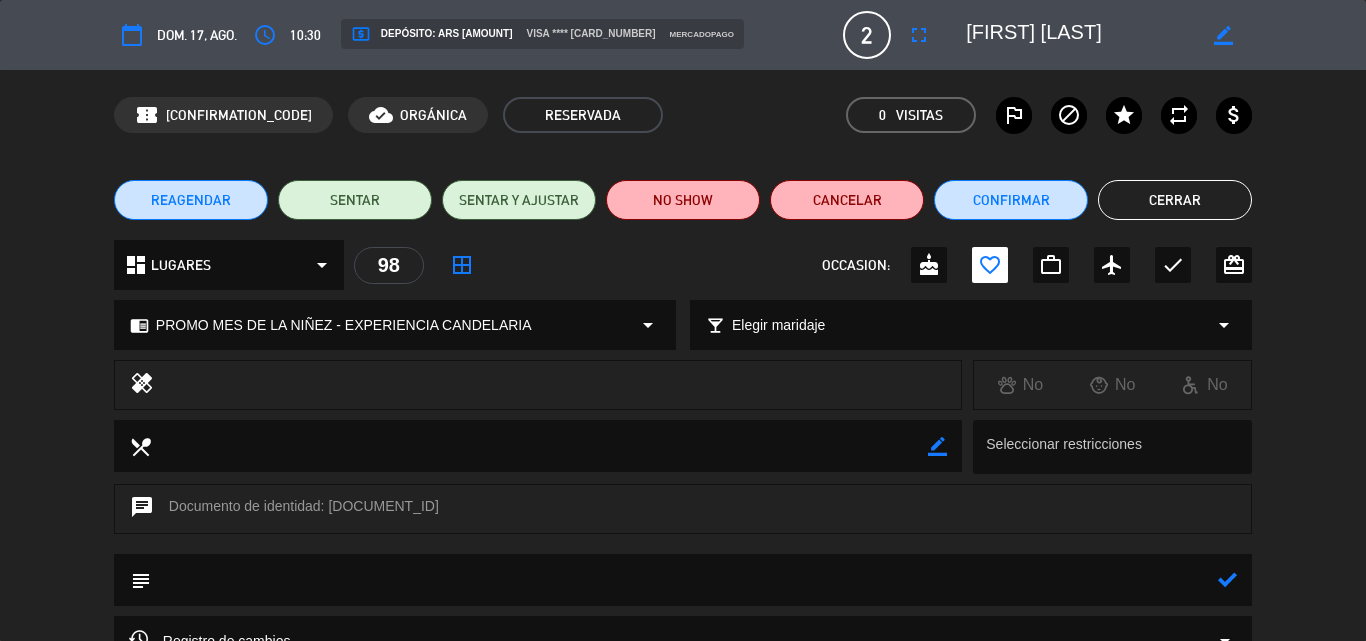 click 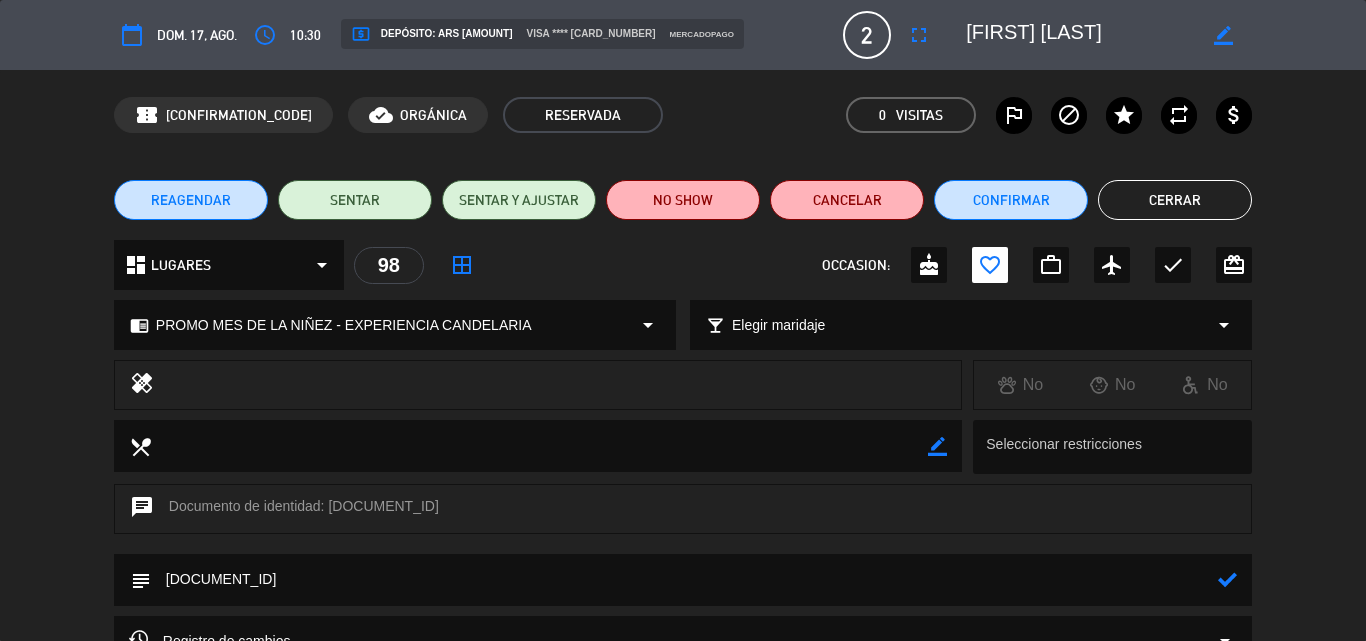 type on "[DOCUMENT_ID]" 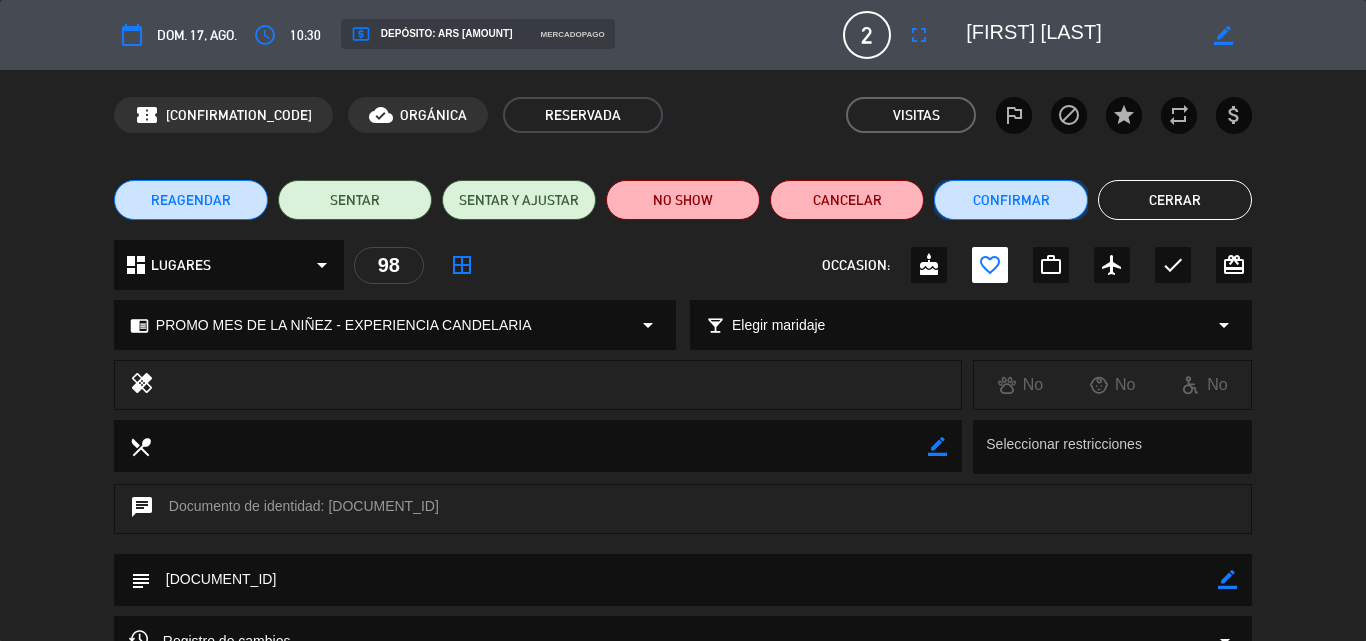 click on "Confirmar" 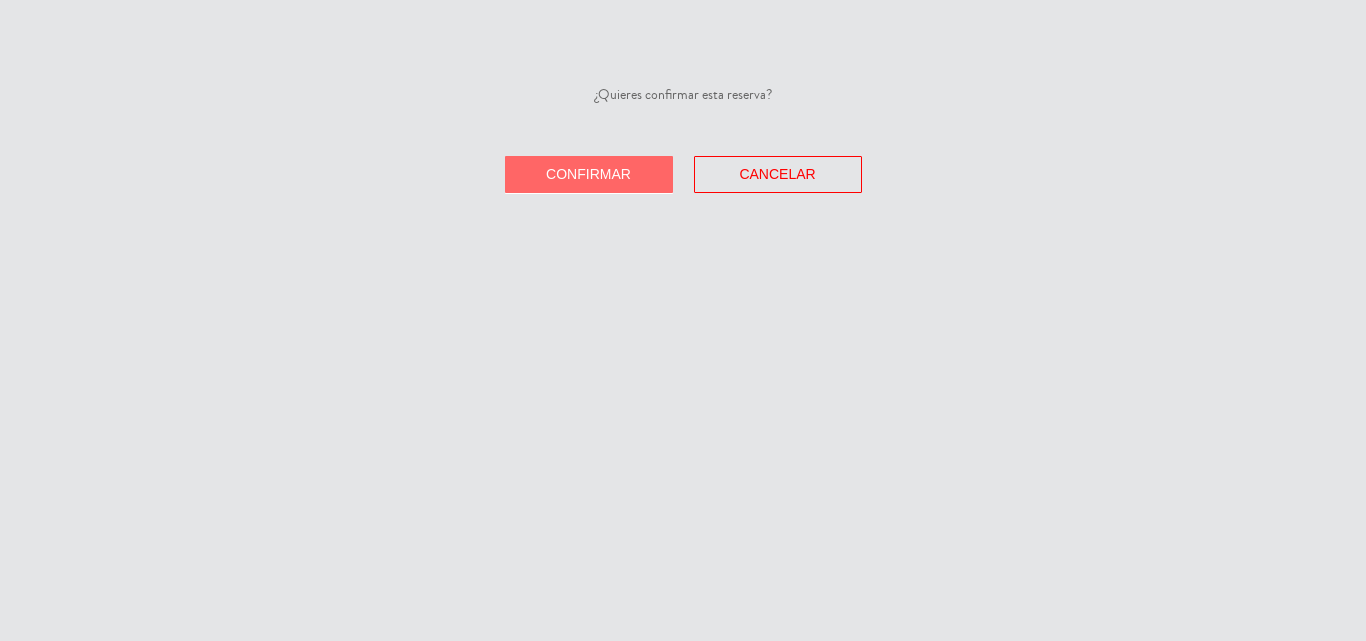 click on "Confirmar" 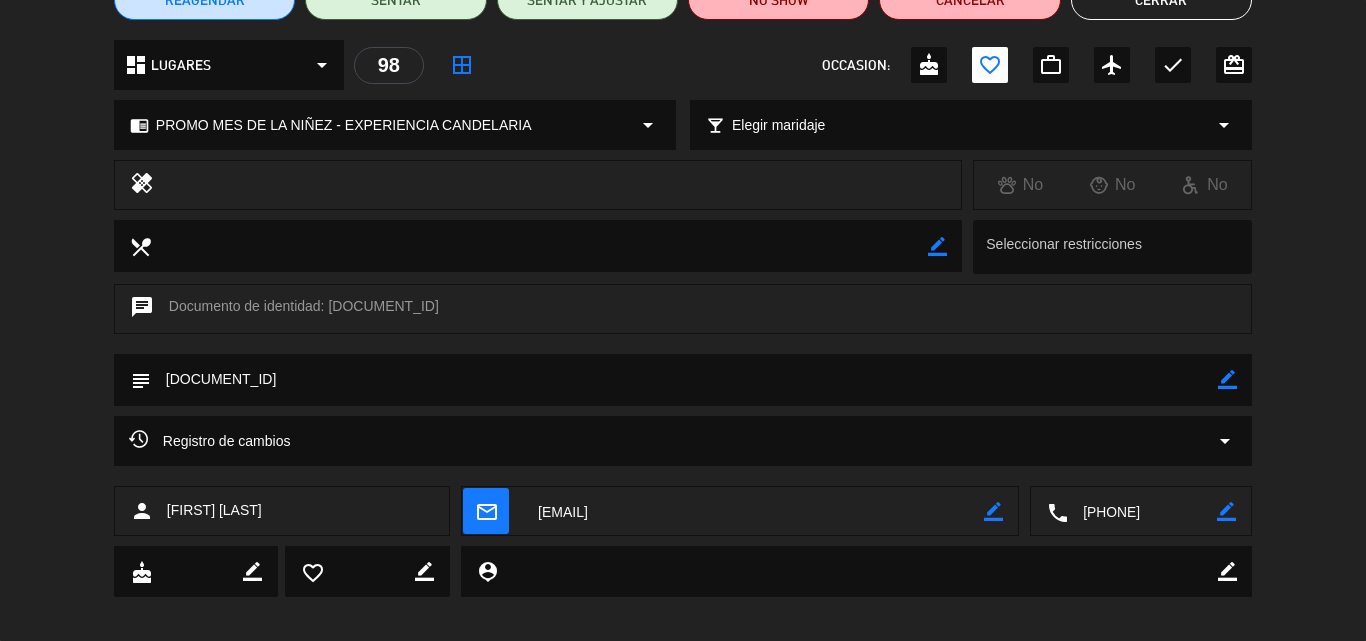 scroll, scrollTop: 0, scrollLeft: 0, axis: both 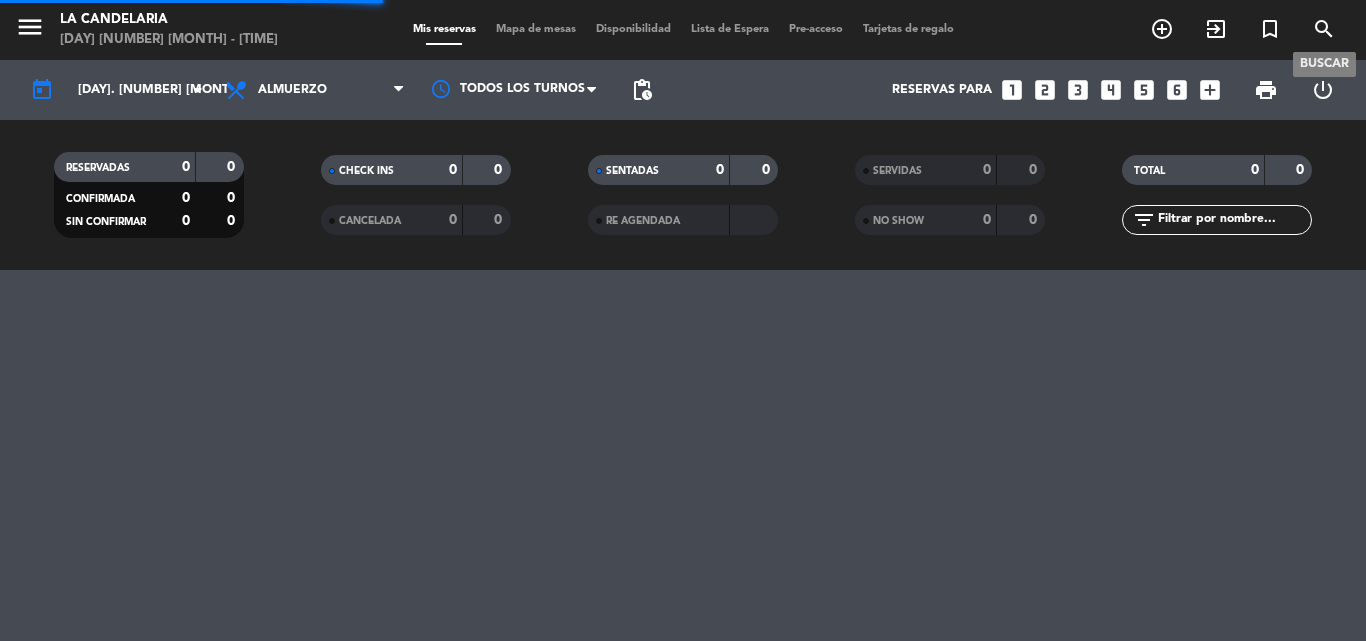 click on "search" at bounding box center [1324, 29] 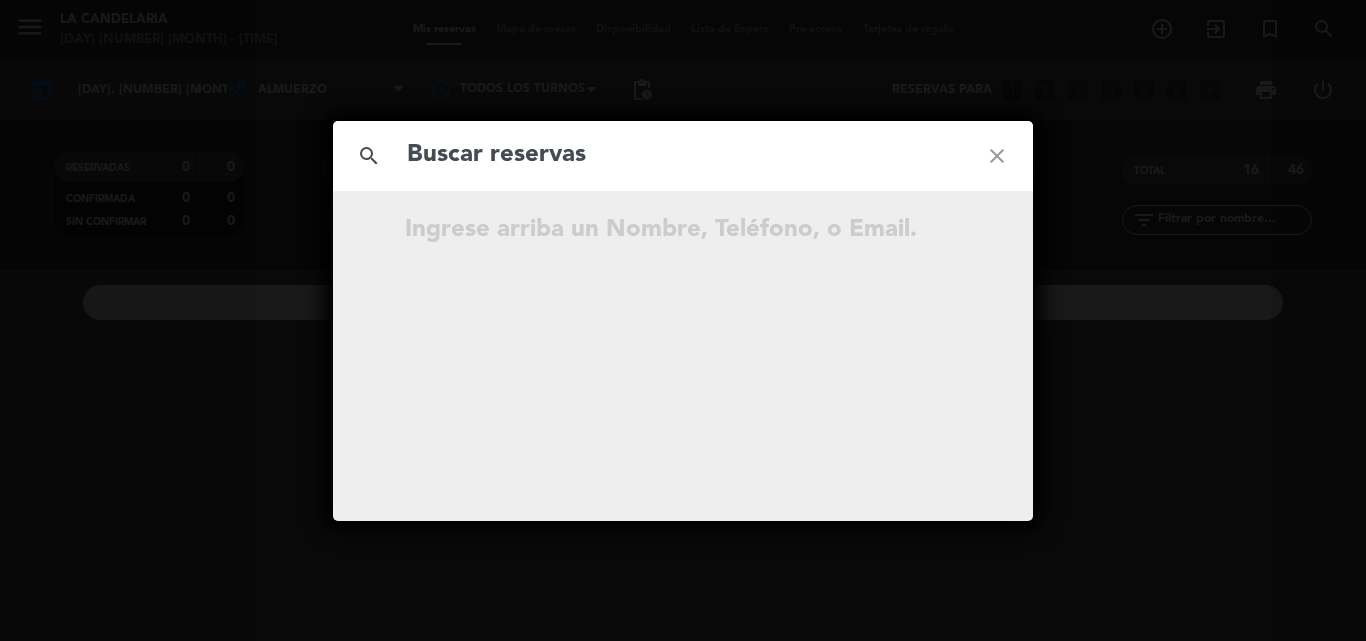 click 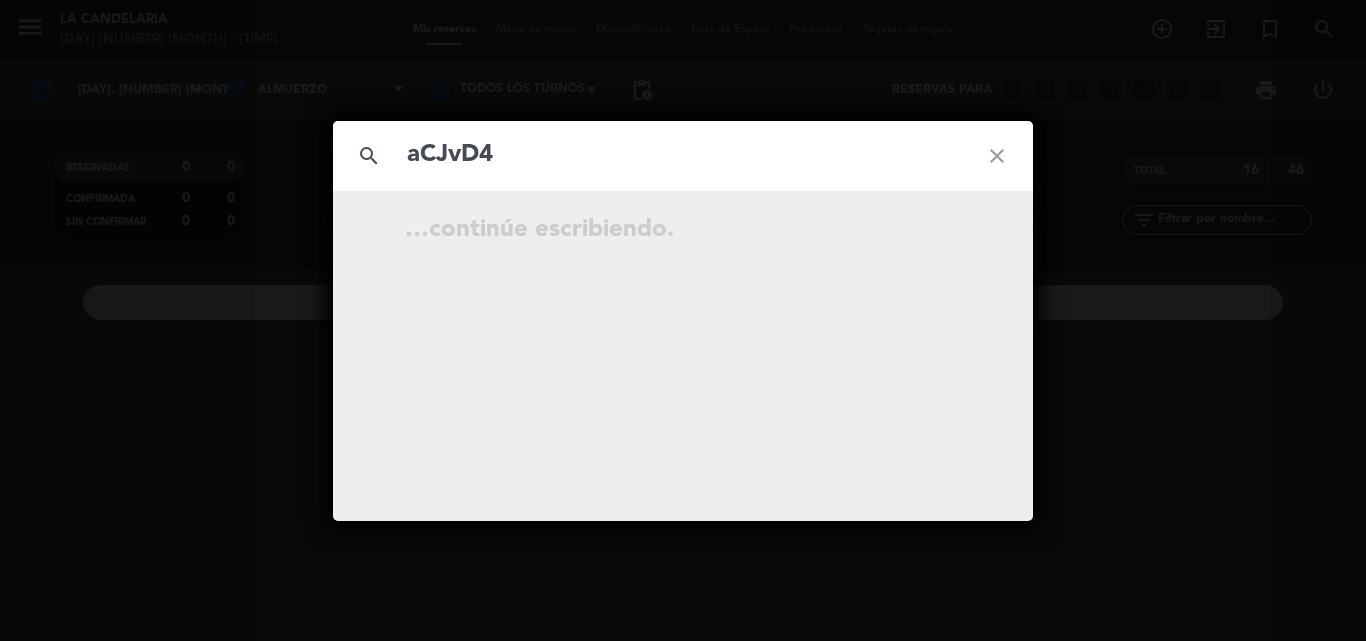 click on "aCJvD4" 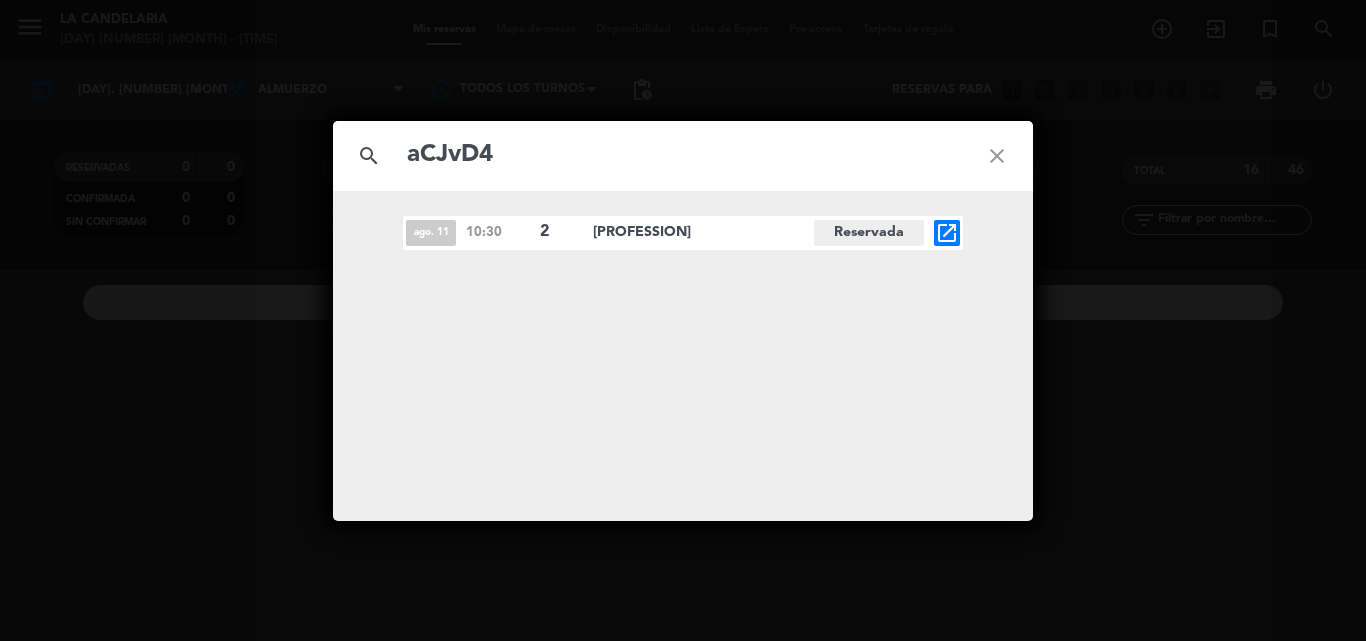 click on "open_in_new" 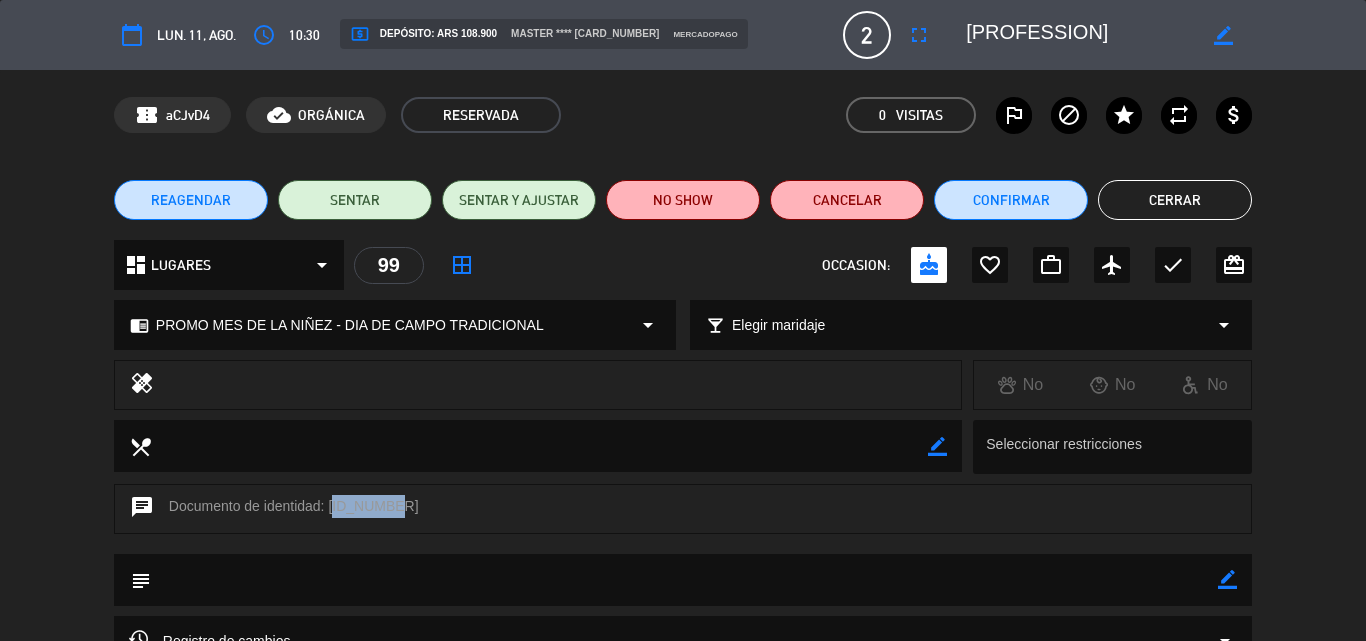 drag, startPoint x: 330, startPoint y: 505, endPoint x: 388, endPoint y: 506, distance: 58.00862 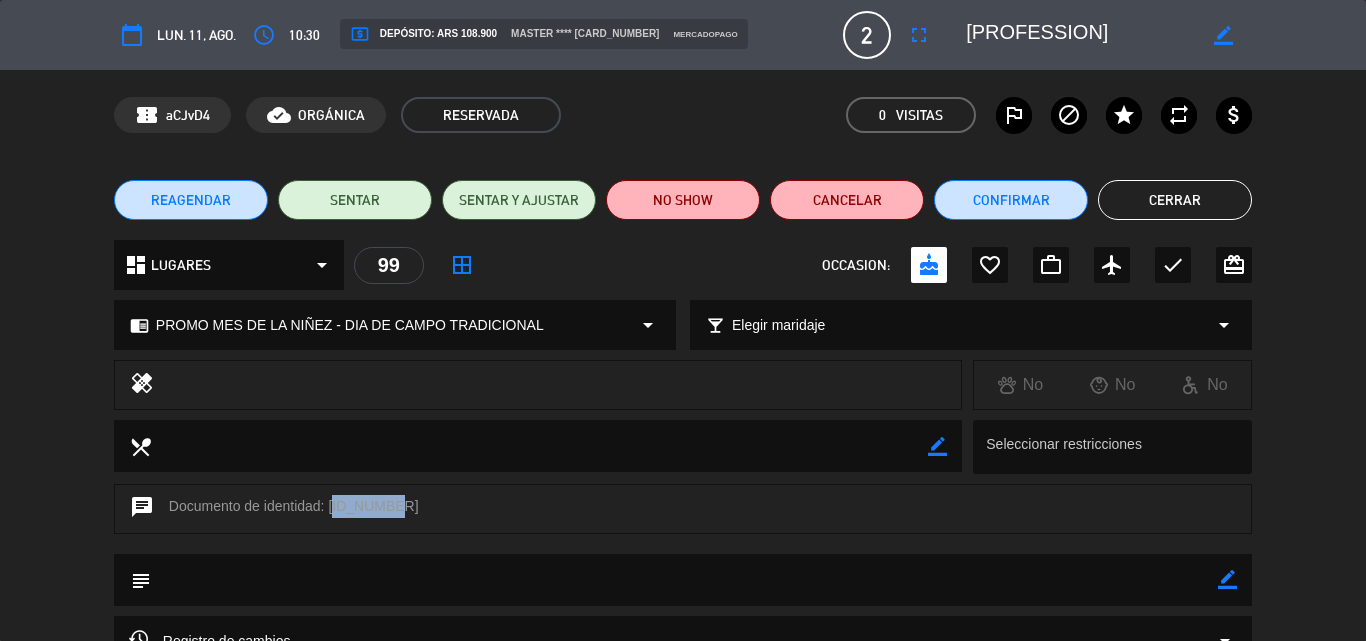 copy on "41200117" 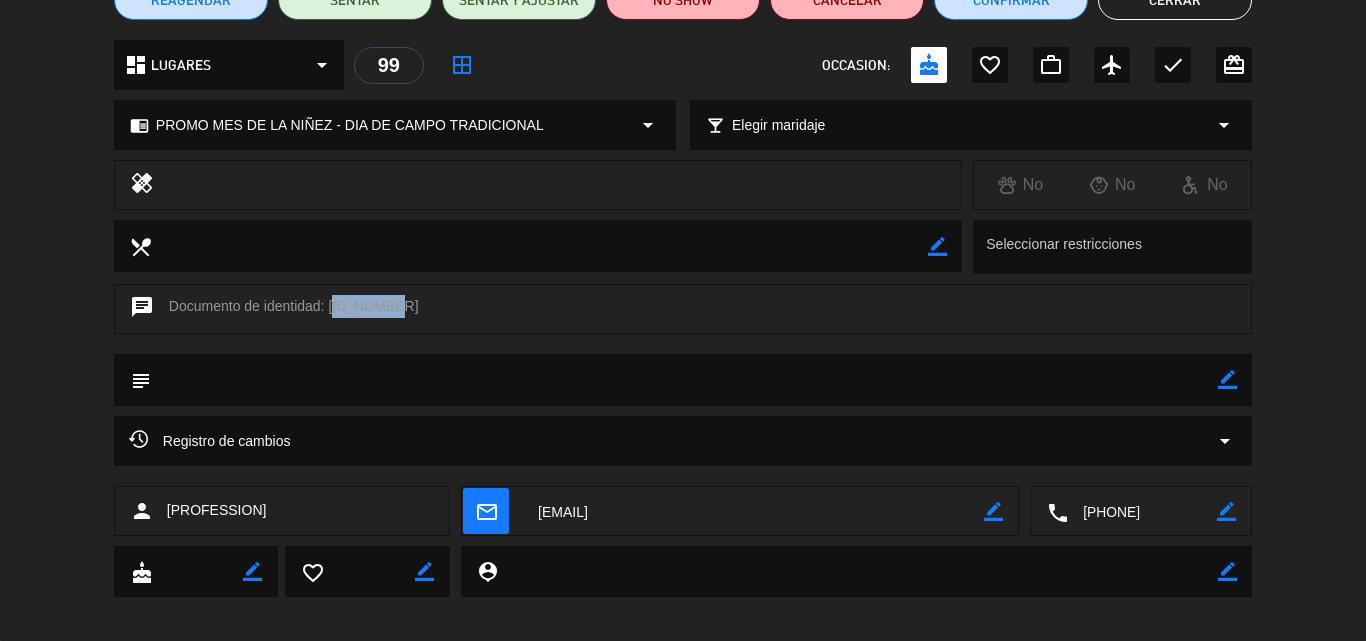 scroll, scrollTop: 216, scrollLeft: 0, axis: vertical 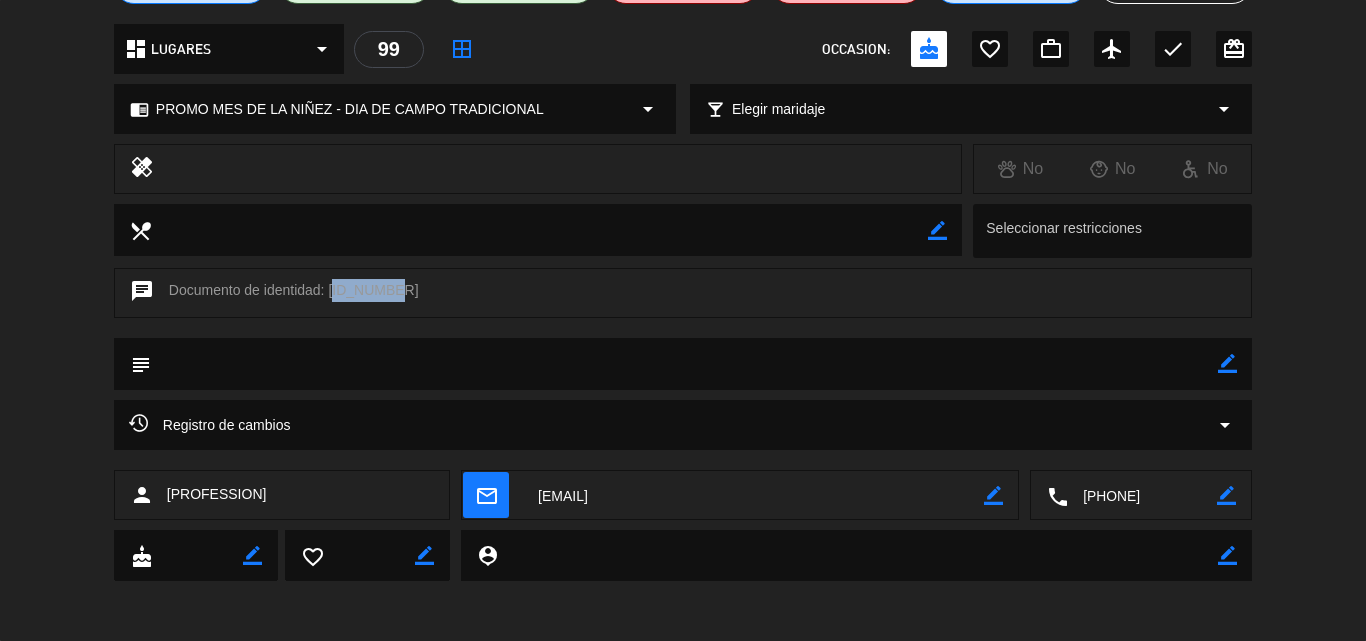 drag, startPoint x: 163, startPoint y: 489, endPoint x: 303, endPoint y: 487, distance: 140.01428 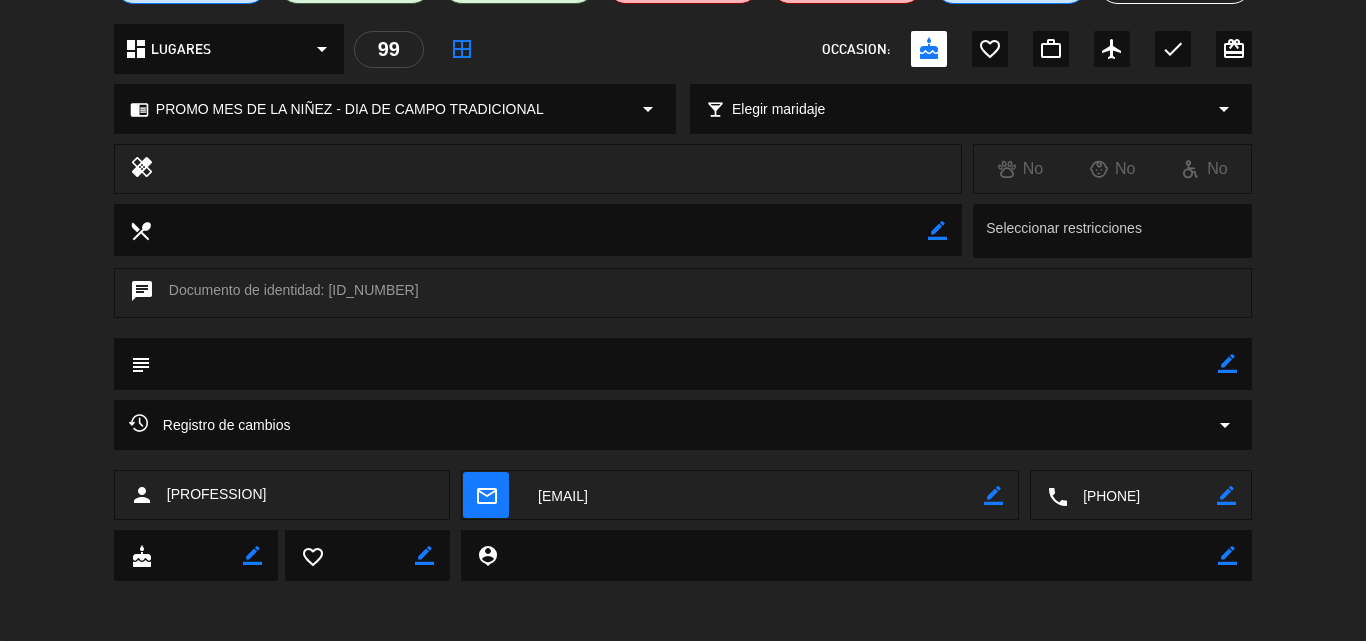 click on "calendar_today  lun. 11, ago.  access_time  10:30  local_atm  Depósito: ARS 108.900  master **** 9171 mercadopago 2 Aprendiendo Radiología fullscreen               border_color  phone  mail_outline  confirmation_number  aCJvD4  cloud_done  ORGÁNICA   RESERVADA  0 Visitas  outlined_flag   block   star   repeat   attach_money   REAGENDAR   SENTAR   SENTAR Y AJUSTAR   NO SHOW   Cancelar   Confirmar   Cerrar  dashboard  LUGARES  arrow_drop_down  99  border_all  OCCASION:  cake favorite_border work_outline airplanemode_active check card_giftcard chrome_reader_mode  PROMO MES DE LA NIÑEZ - DIA DE CAMPO TRADICIONAL  arrow_drop_down local_bar  Elegir maridaje  arrow_drop_down healing     No   No   No   local_dining                border_color  Seleccionar restricciones chat     Documento de identidad: 41200117   subject                border_color   Registro de cambios  arrow_drop_down person Aprendiendo Radiología  mail_outline                border_color   local_phone                border_color   cake" 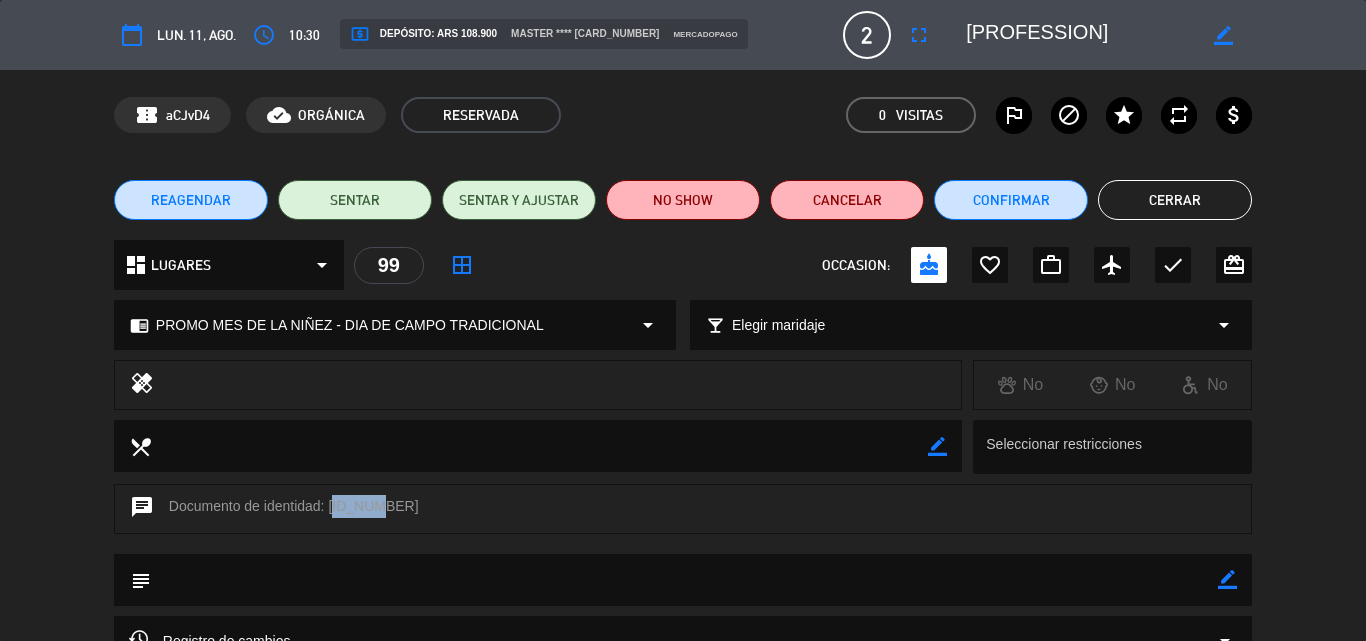 drag, startPoint x: 329, startPoint y: 506, endPoint x: 373, endPoint y: 504, distance: 44.04543 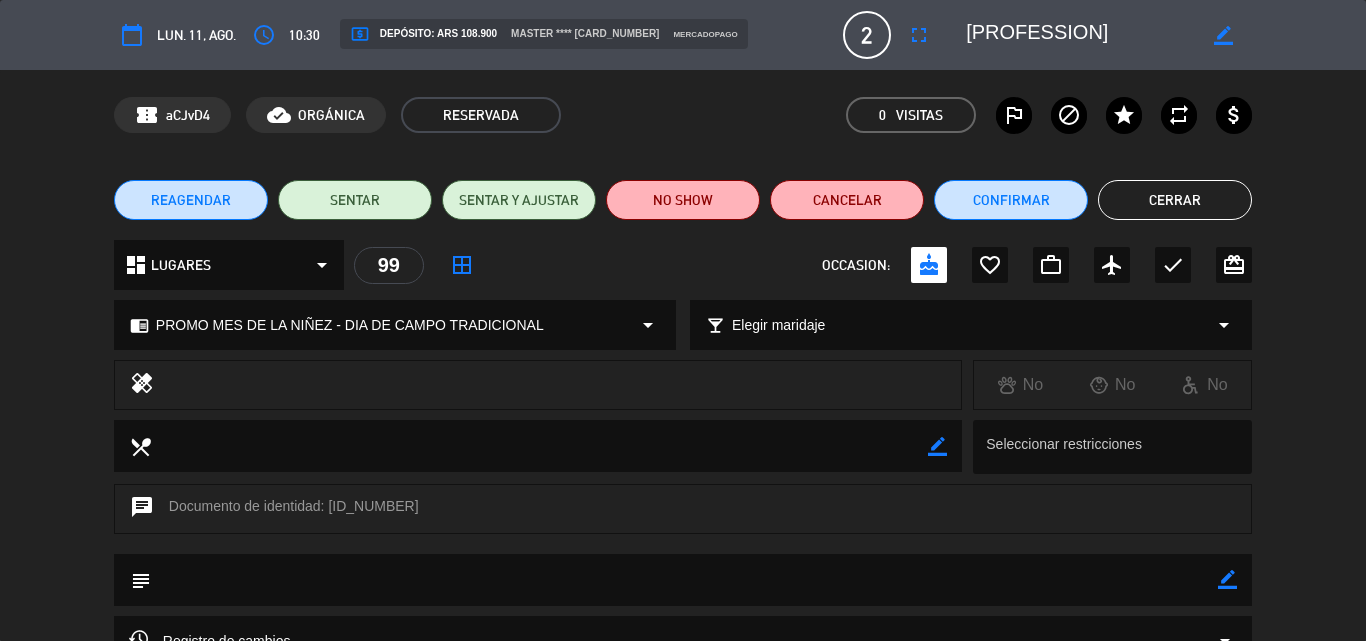 click on "chat     Documento de identidad: 41200117" 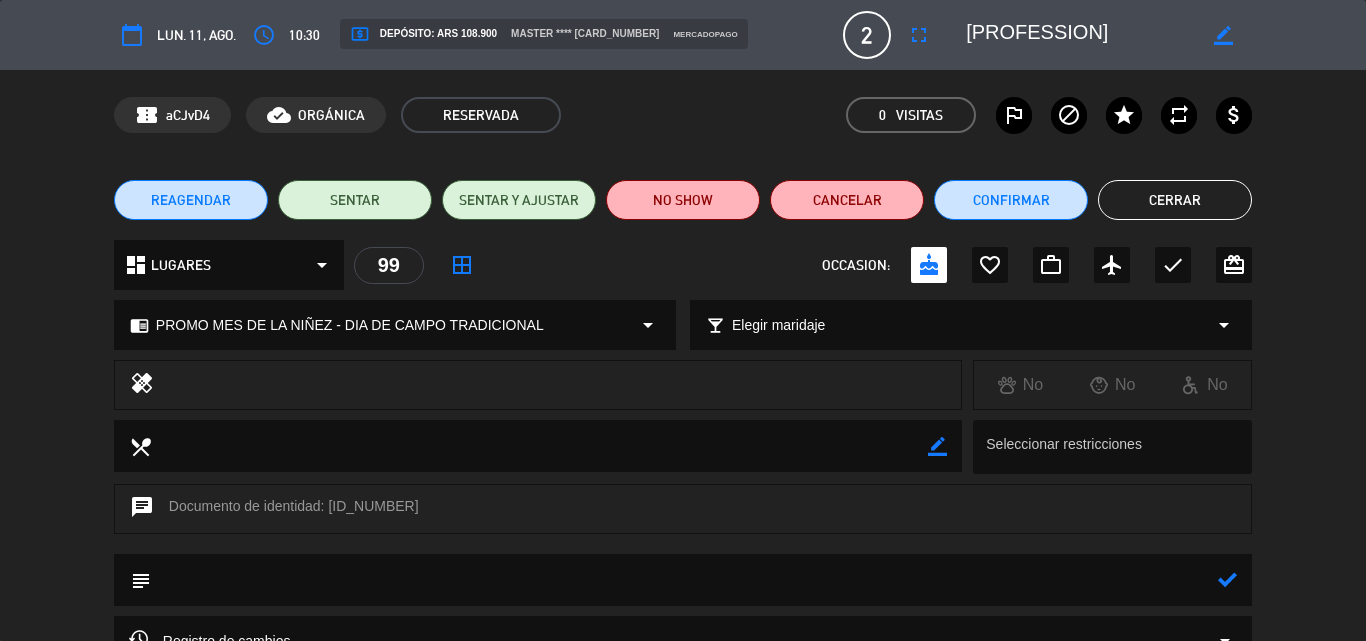 click 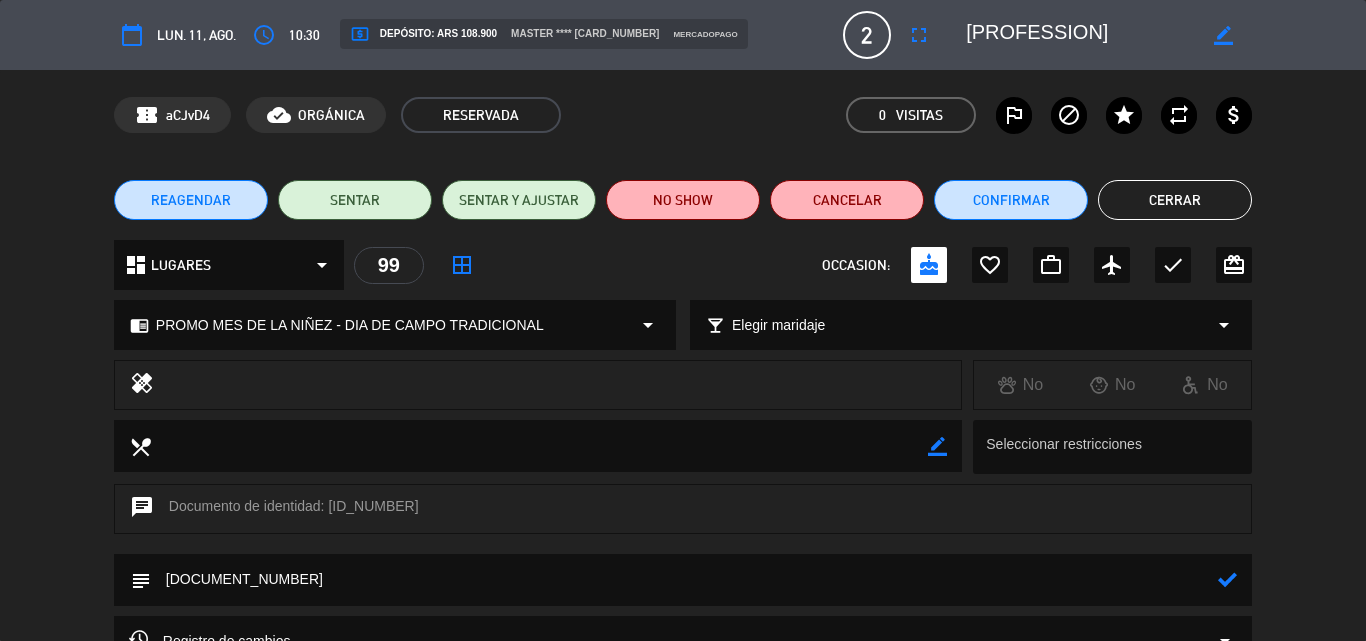 type on "B 0007-00005718" 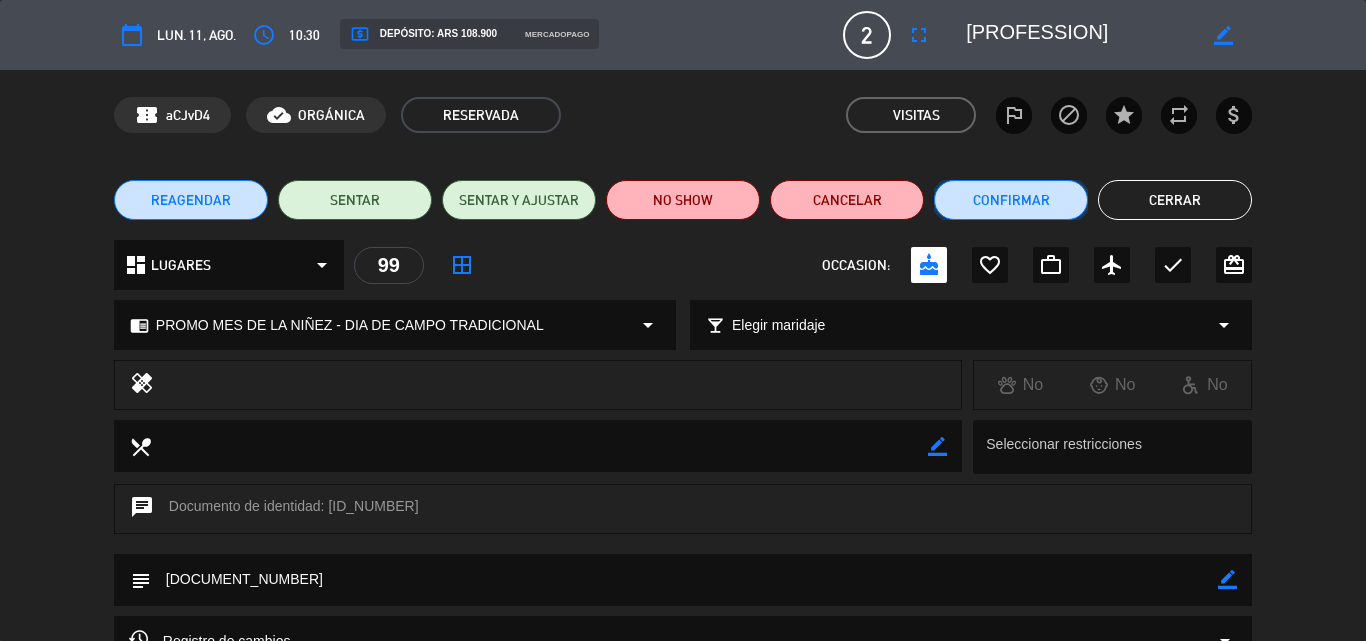 click on "Confirmar" 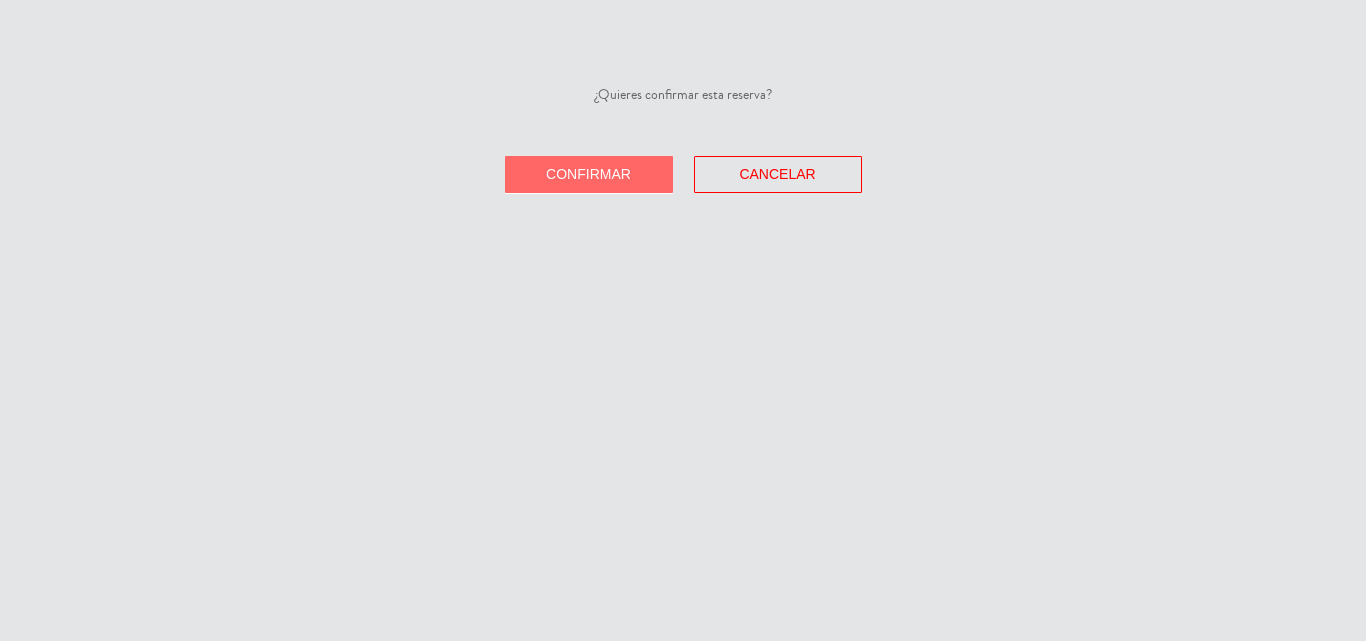 click on "Confirmar" 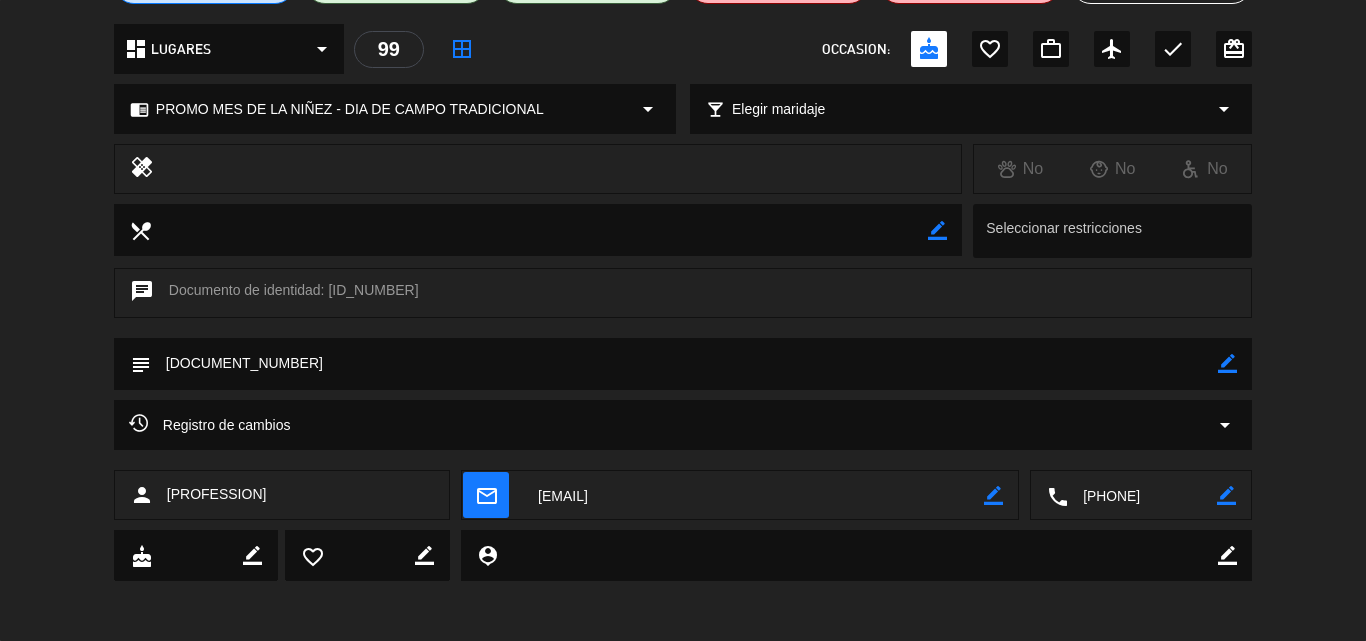 scroll, scrollTop: 0, scrollLeft: 0, axis: both 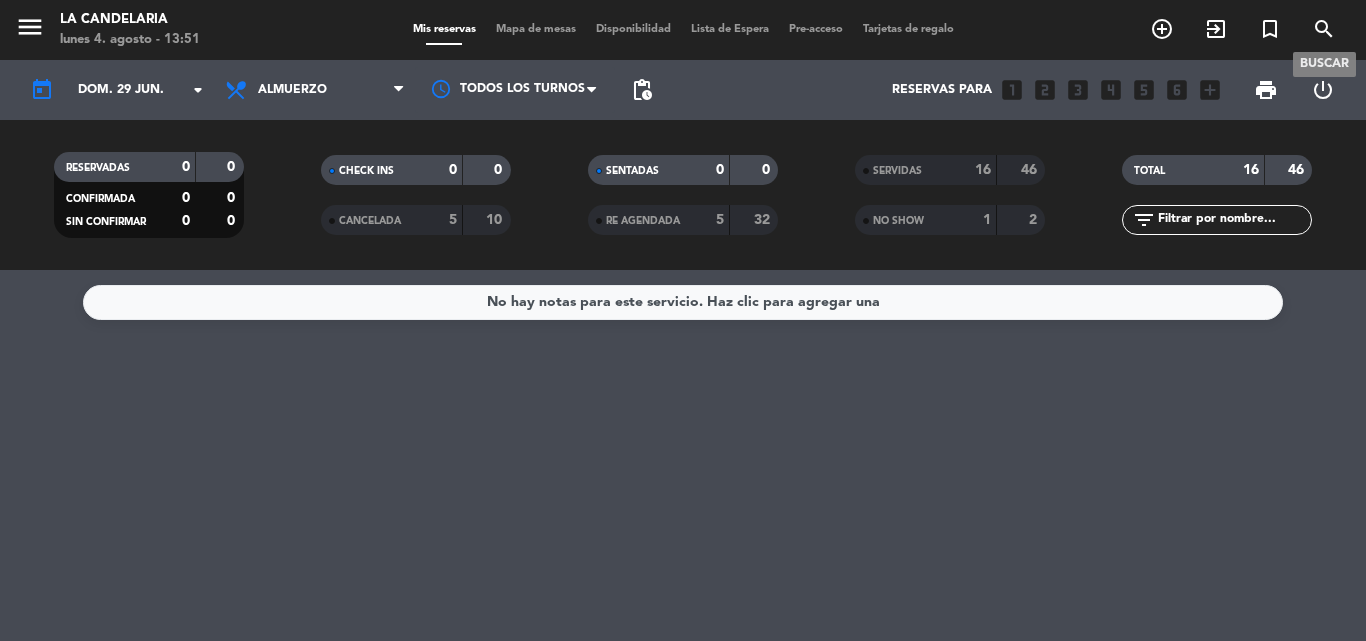 click on "search" at bounding box center [1324, 29] 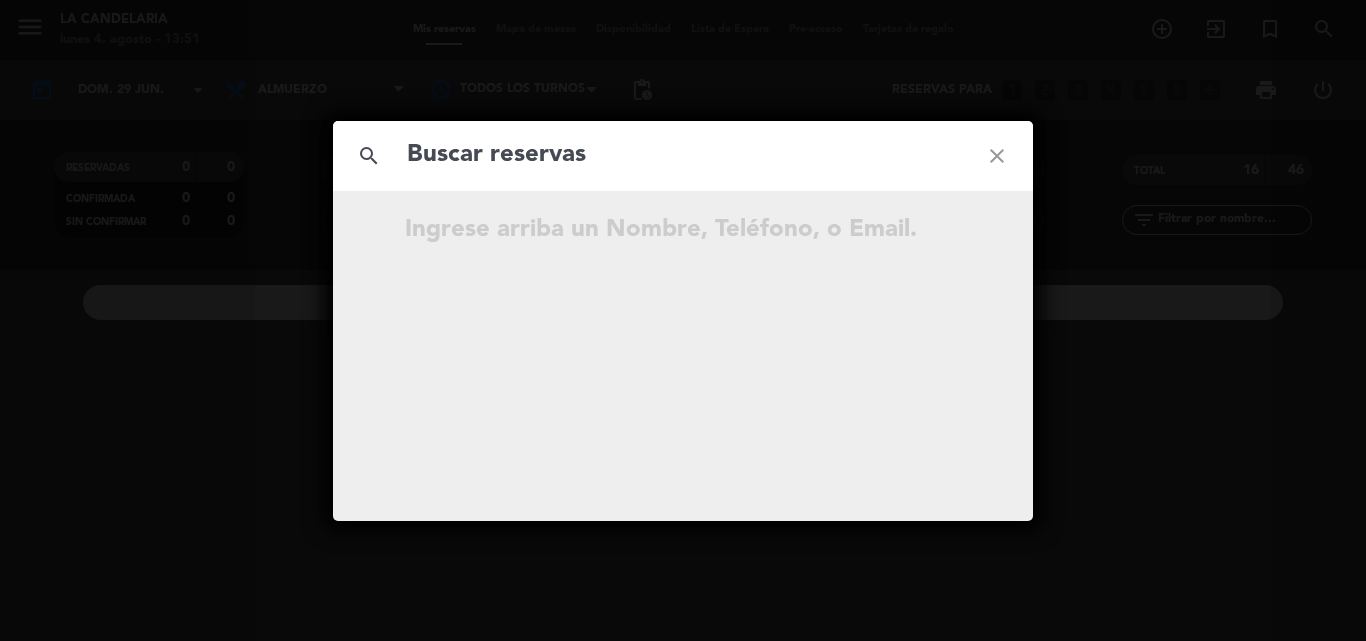 click 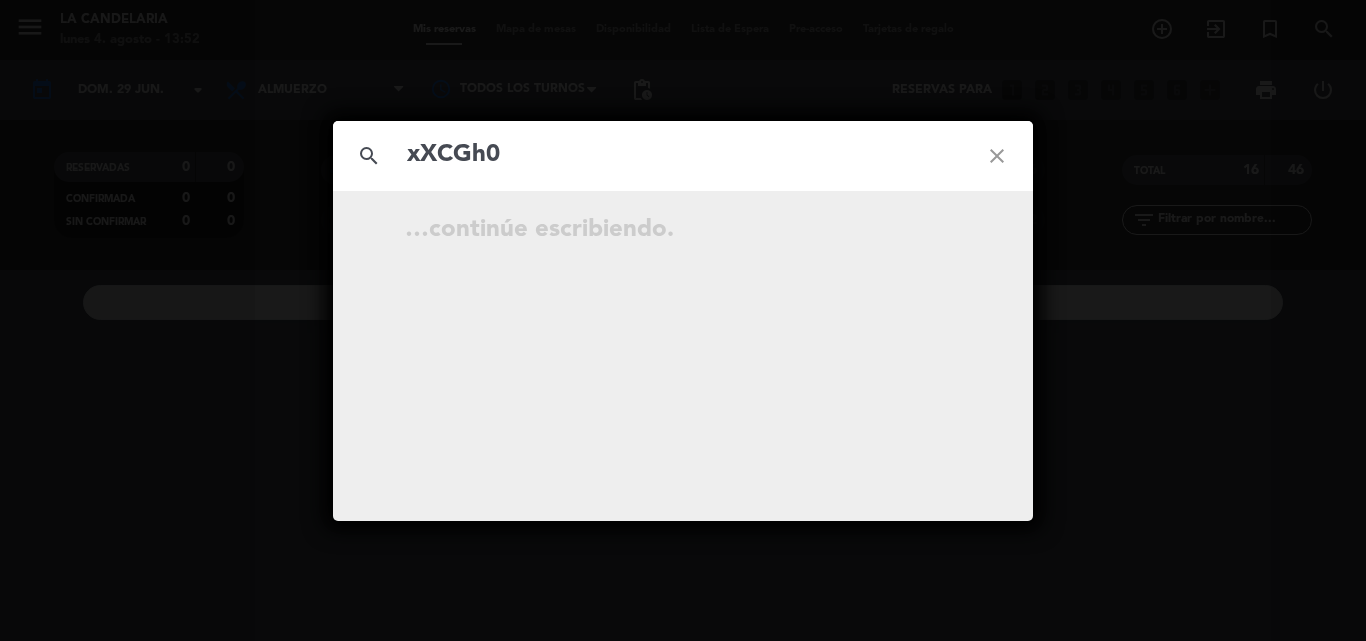 click on "xXCGh0" 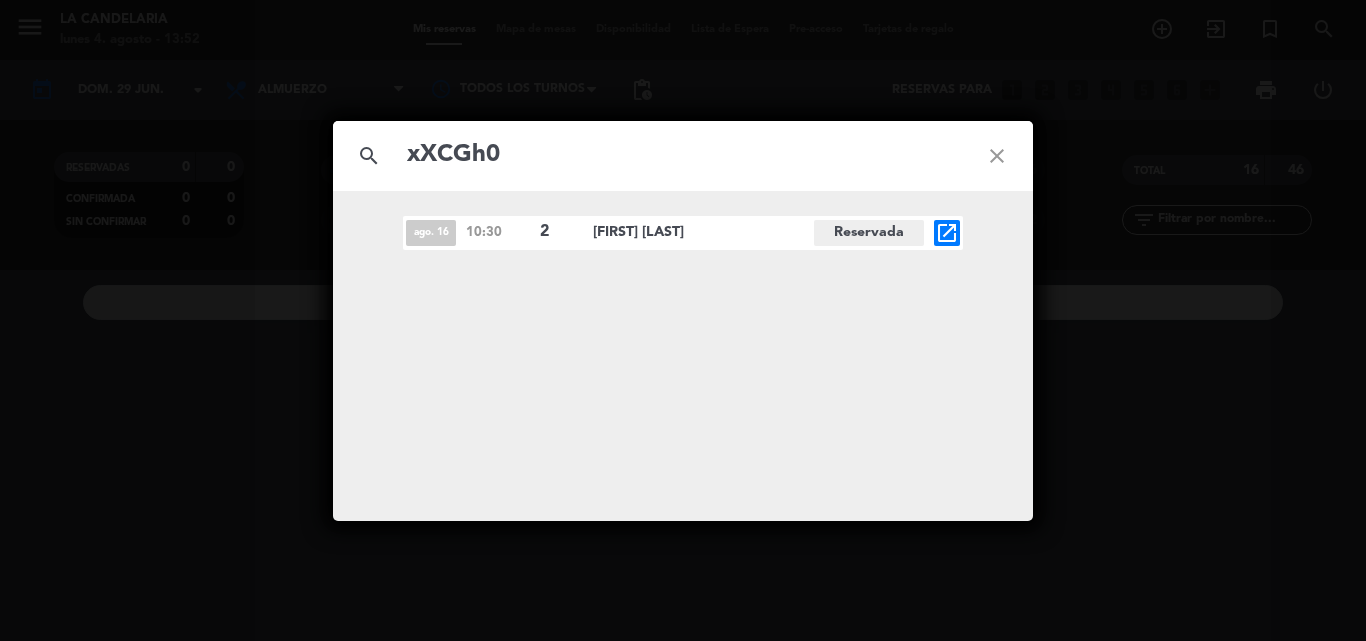 click on "open_in_new" 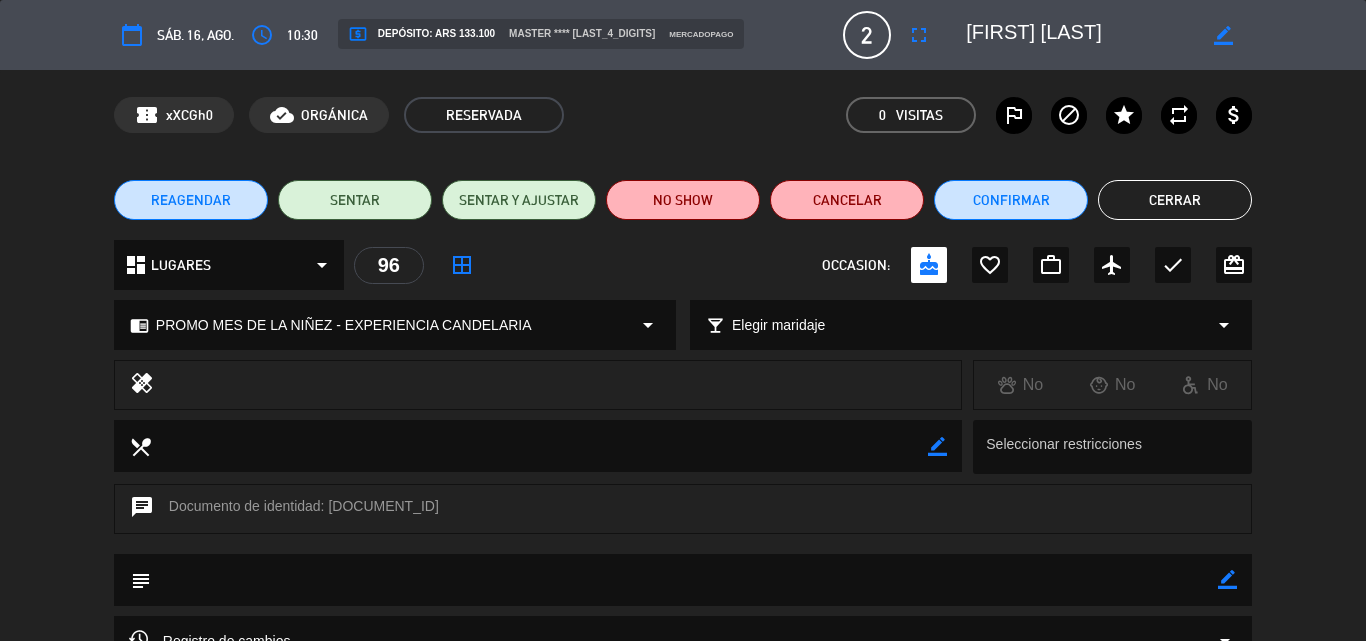 scroll, scrollTop: 200, scrollLeft: 0, axis: vertical 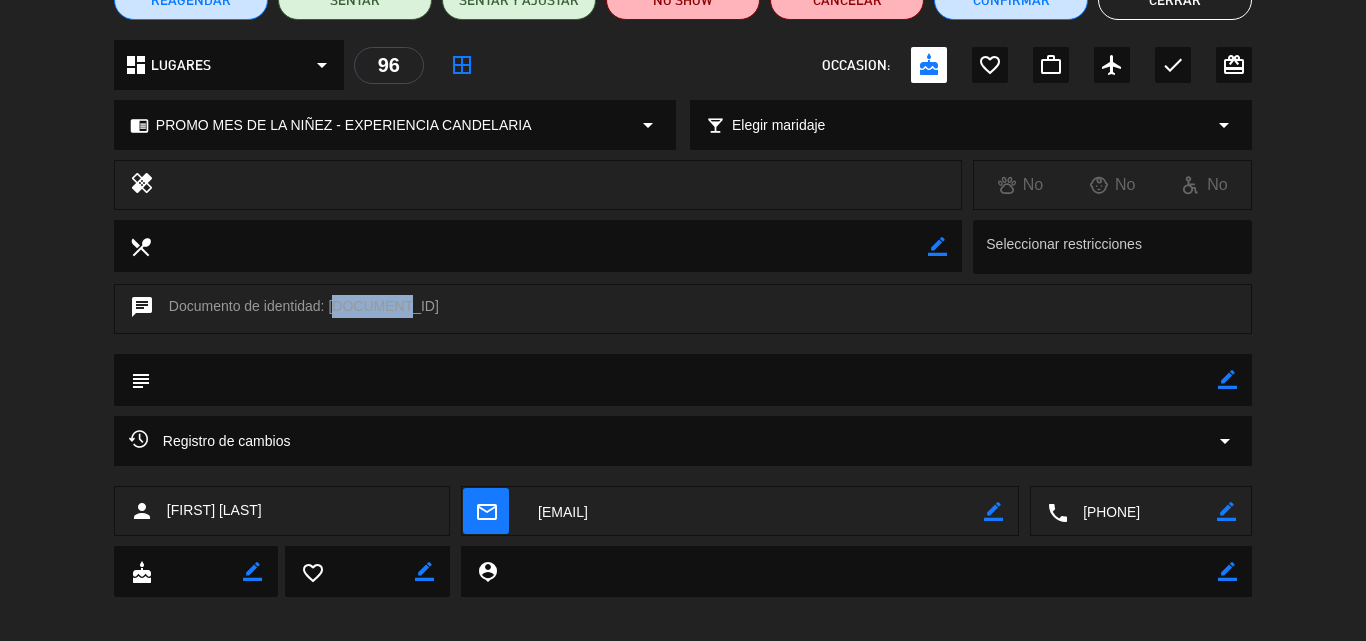 drag, startPoint x: 329, startPoint y: 308, endPoint x: 389, endPoint y: 304, distance: 60.133186 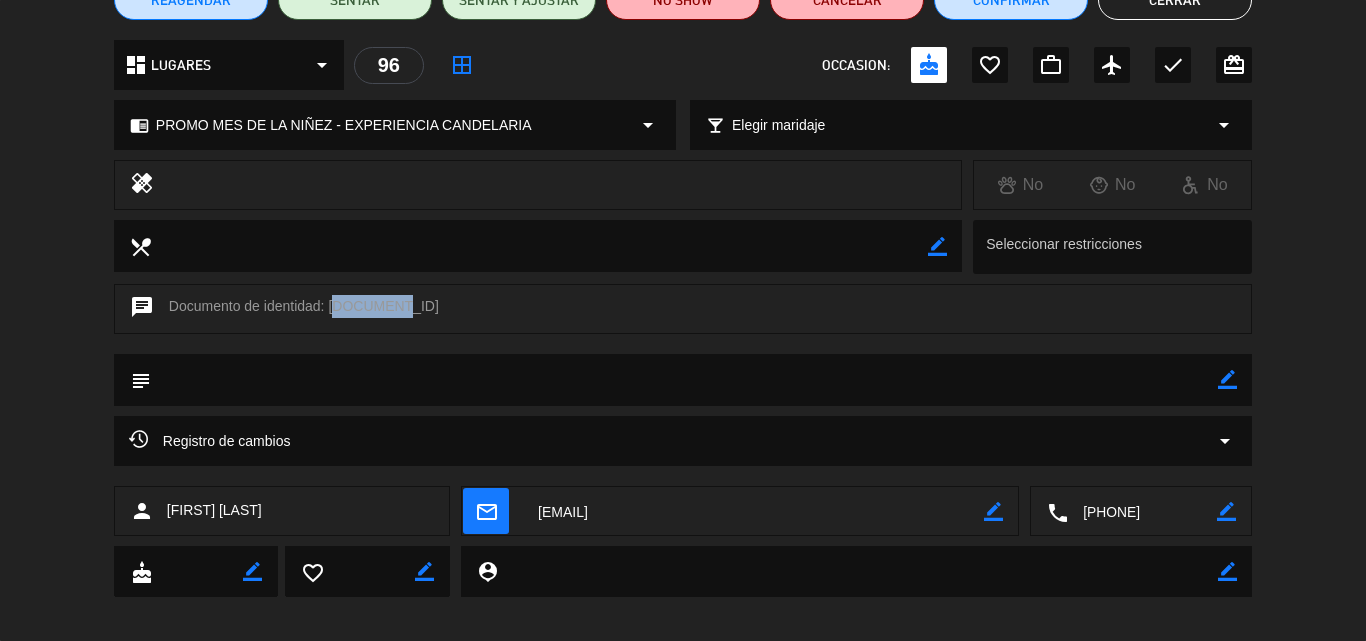 copy on "41705052" 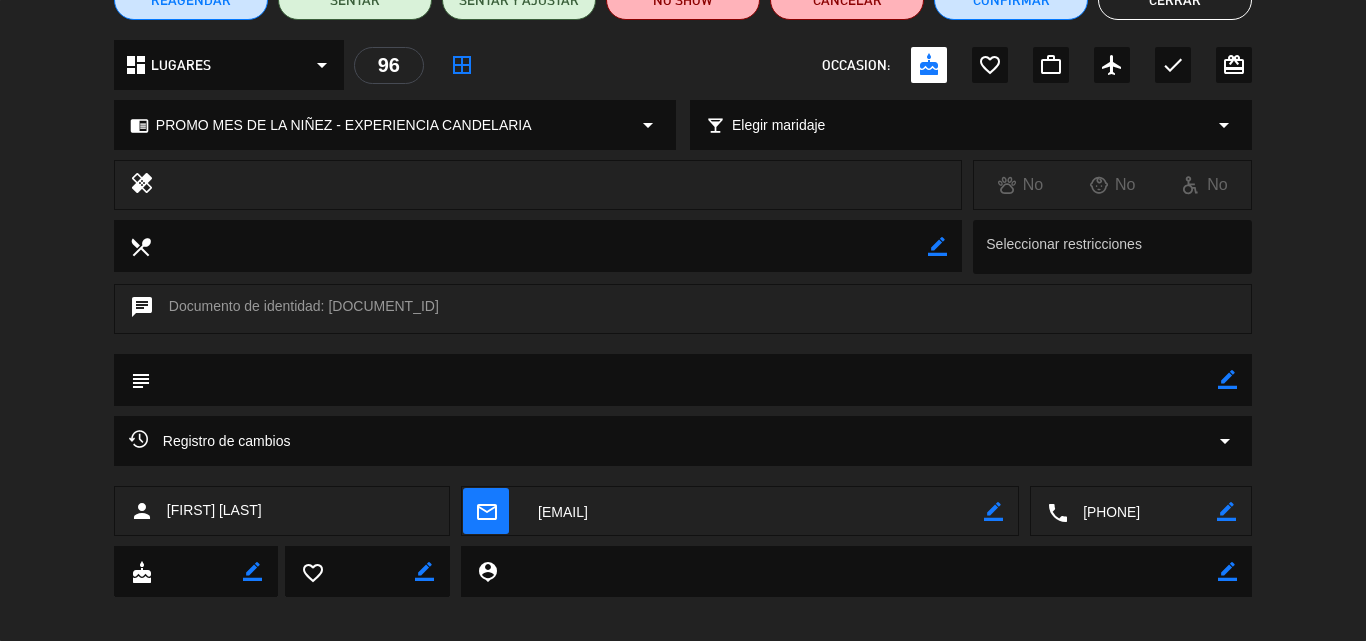 click 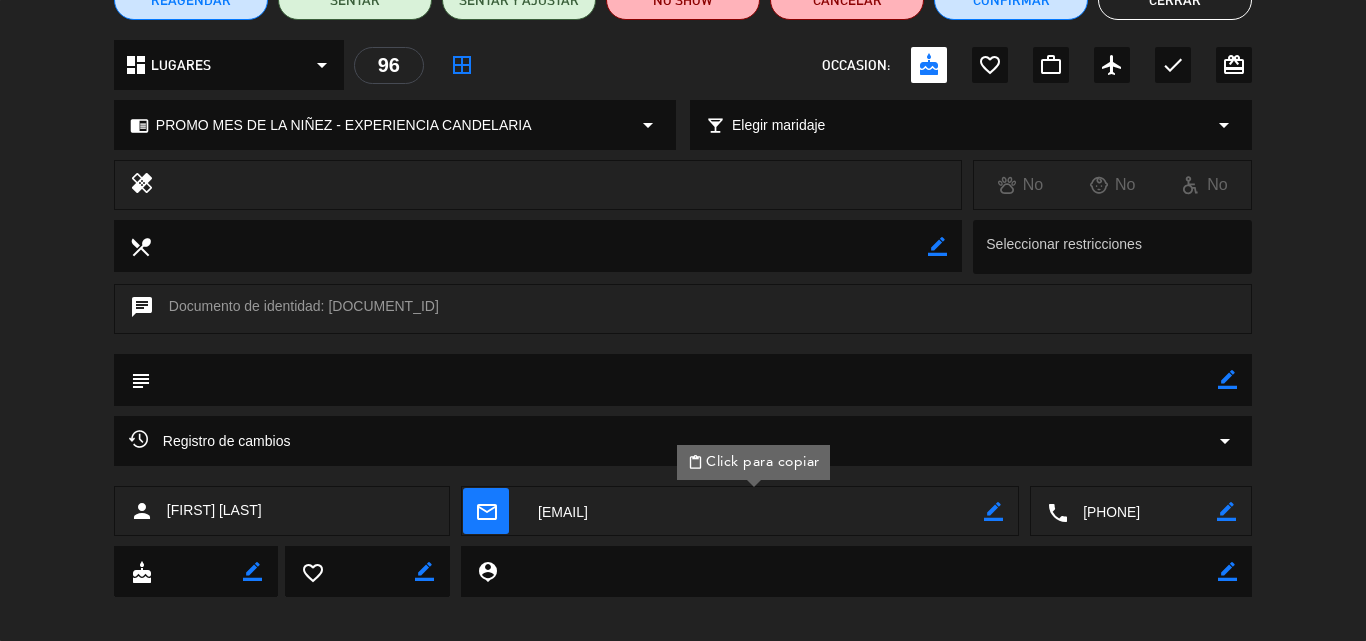 click on "calendar_today  sáb. 16, ago.  access_time  10:30  local_atm  Depósito: ARS 133.100  master **** 0673 mercadopago 2 Milagros Moroni fullscreen               border_color  phone  mail_outline  confirmation_number  xXCGh0  cloud_done  ORGÁNICA   RESERVADA  0 Visitas  outlined_flag   block   star   repeat   attach_money   REAGENDAR   SENTAR   SENTAR Y AJUSTAR   NO SHOW   Cancelar   Confirmar   Cerrar  dashboard  LUGARES  arrow_drop_down  96  border_all  OCCASION:  cake favorite_border work_outline airplanemode_active check card_giftcard chrome_reader_mode  PROMO MES DE LA NIÑEZ  - EXPERIENCIA CANDELARIA  arrow_drop_down local_bar  Elegir maridaje  arrow_drop_down healing     No   No   No   local_dining                border_color  Seleccionar restricciones chat     Documento de identidad: 41705052   subject                border_color   Registro de cambios  arrow_drop_down person Milagros Moroni  mail_outline               content_paste  Click para copiar   border_color   local_phone                cake" 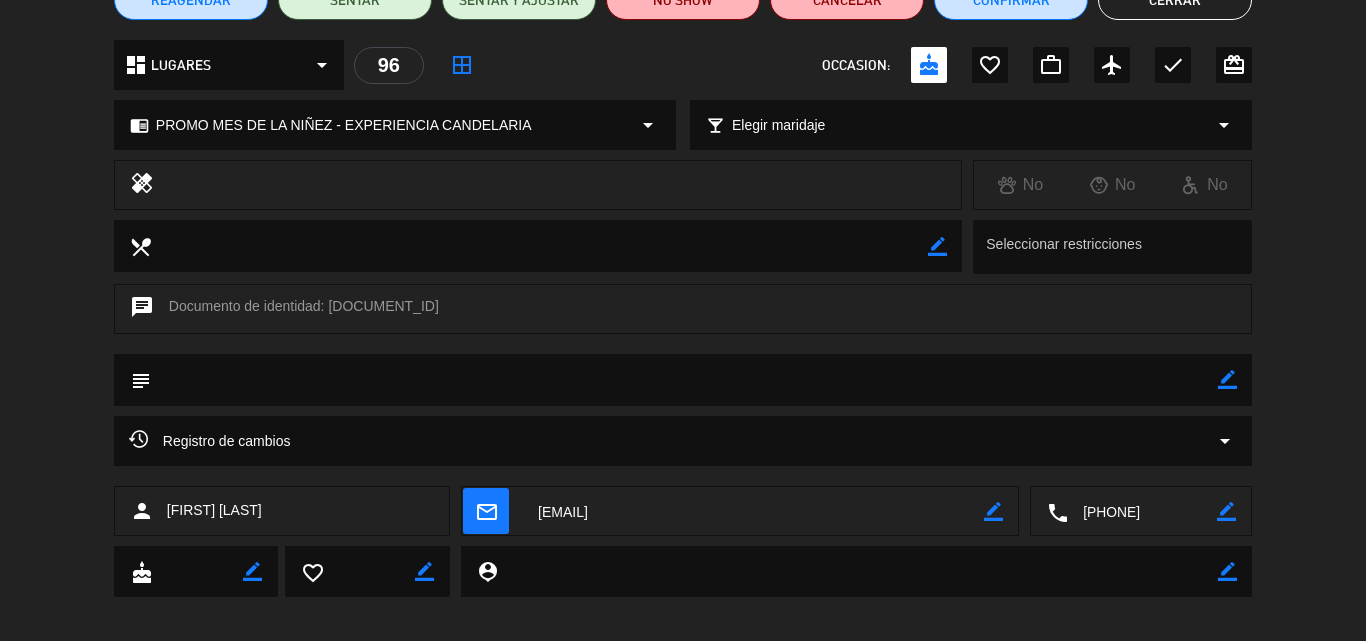 scroll, scrollTop: 0, scrollLeft: 0, axis: both 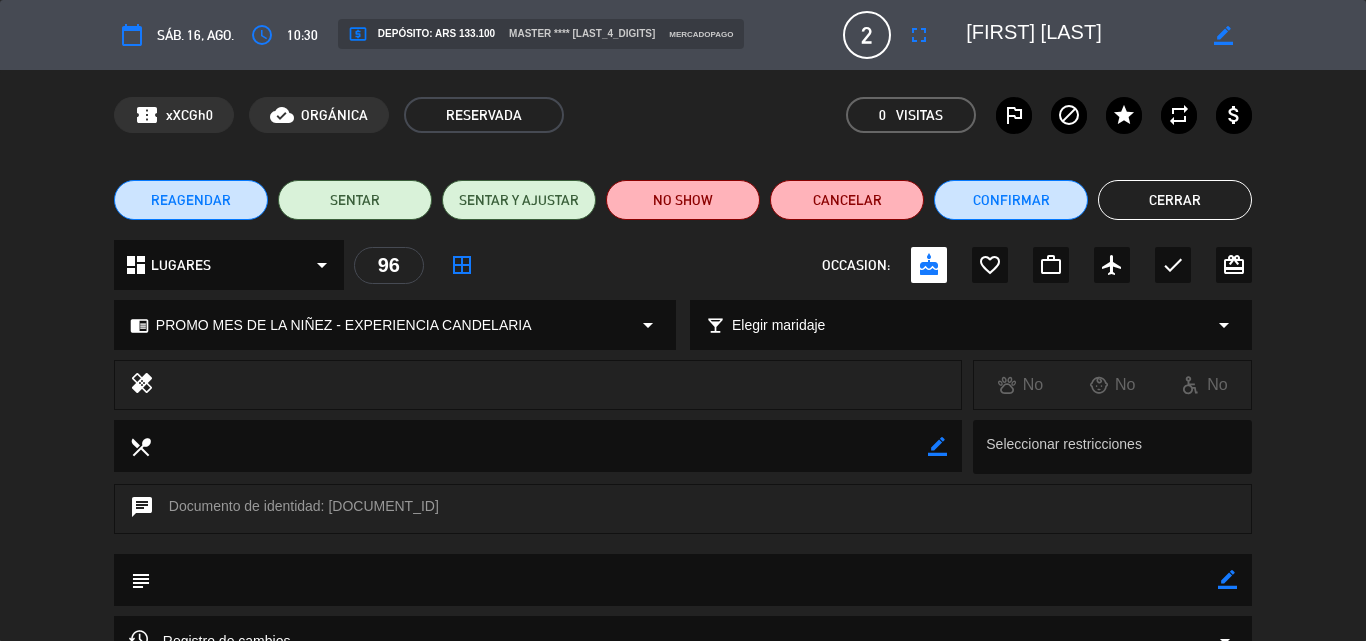 click on "border_color" 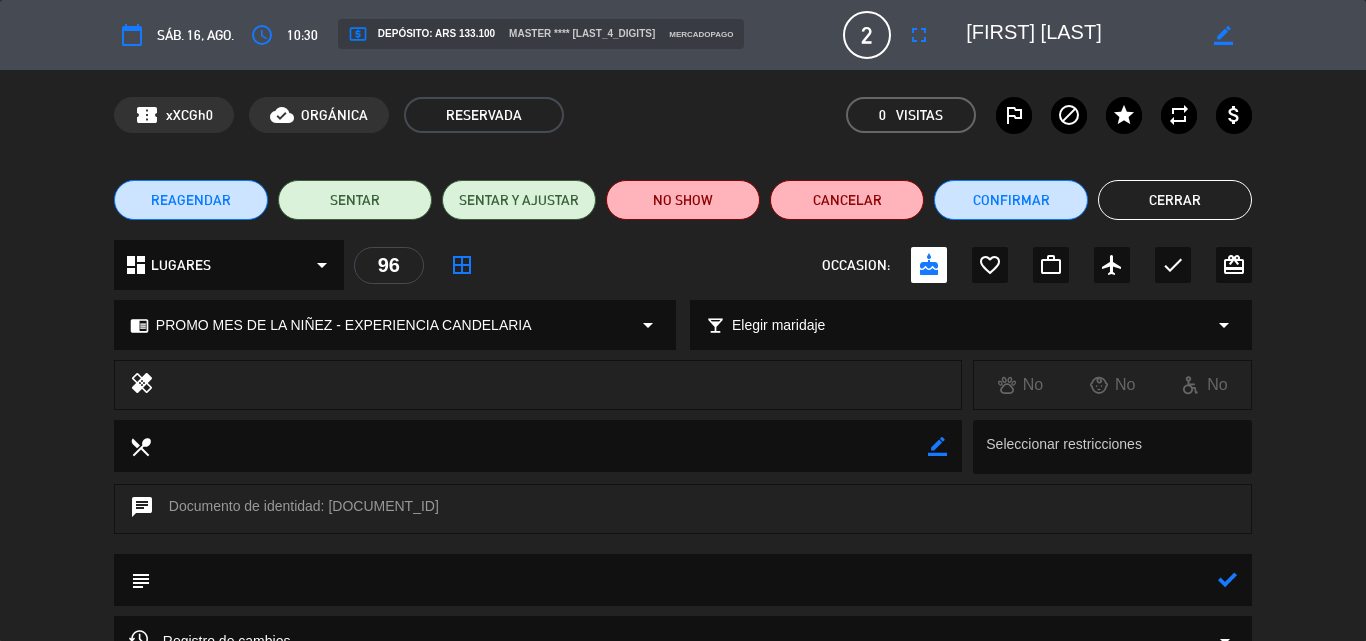 click 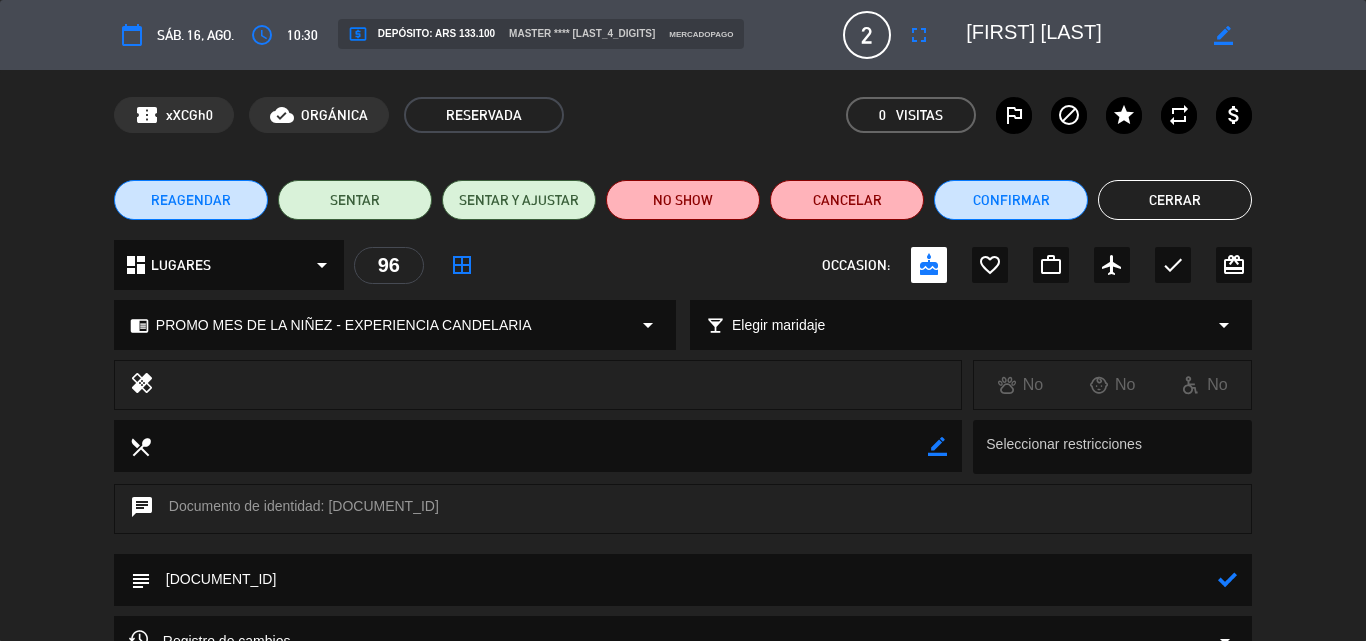 type on "B 0007-00005719" 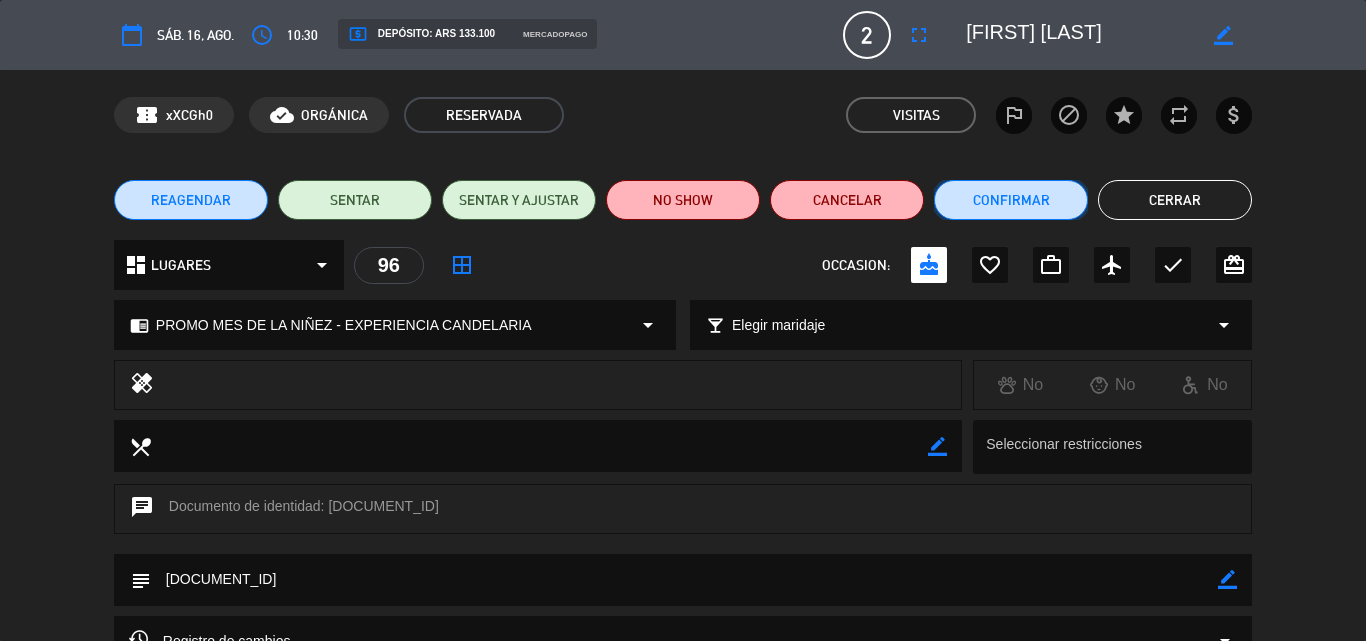 click on "Confirmar" 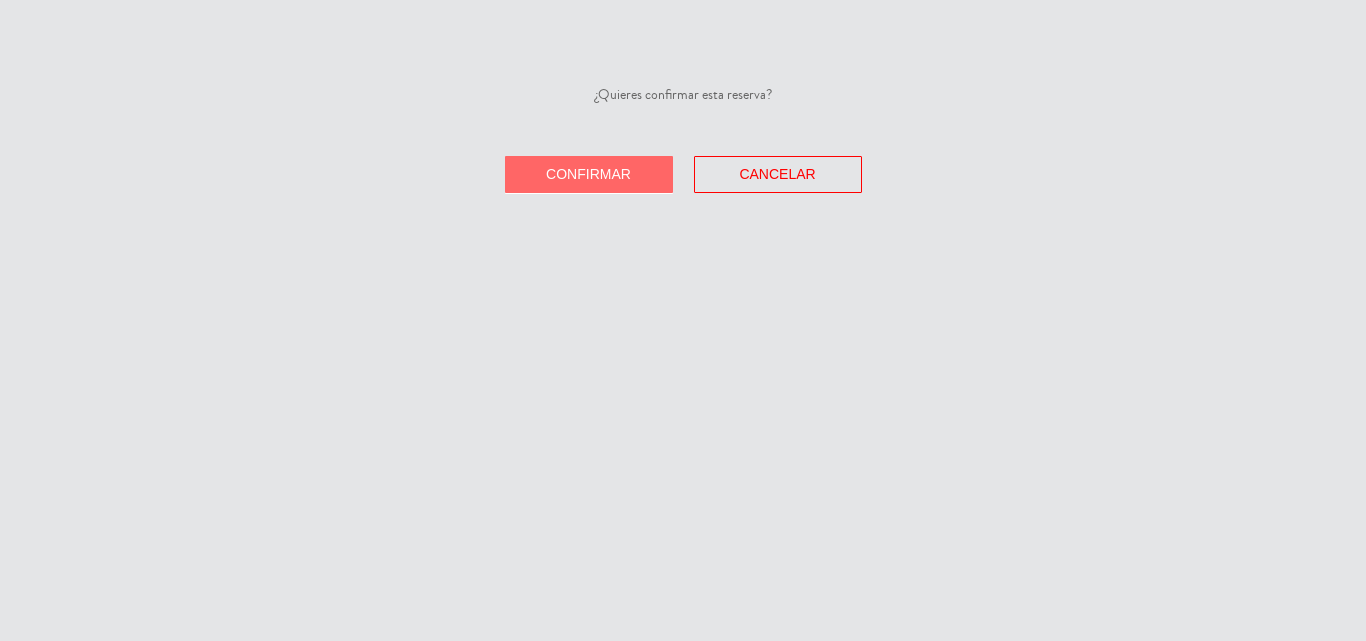 click on "Confirmar" 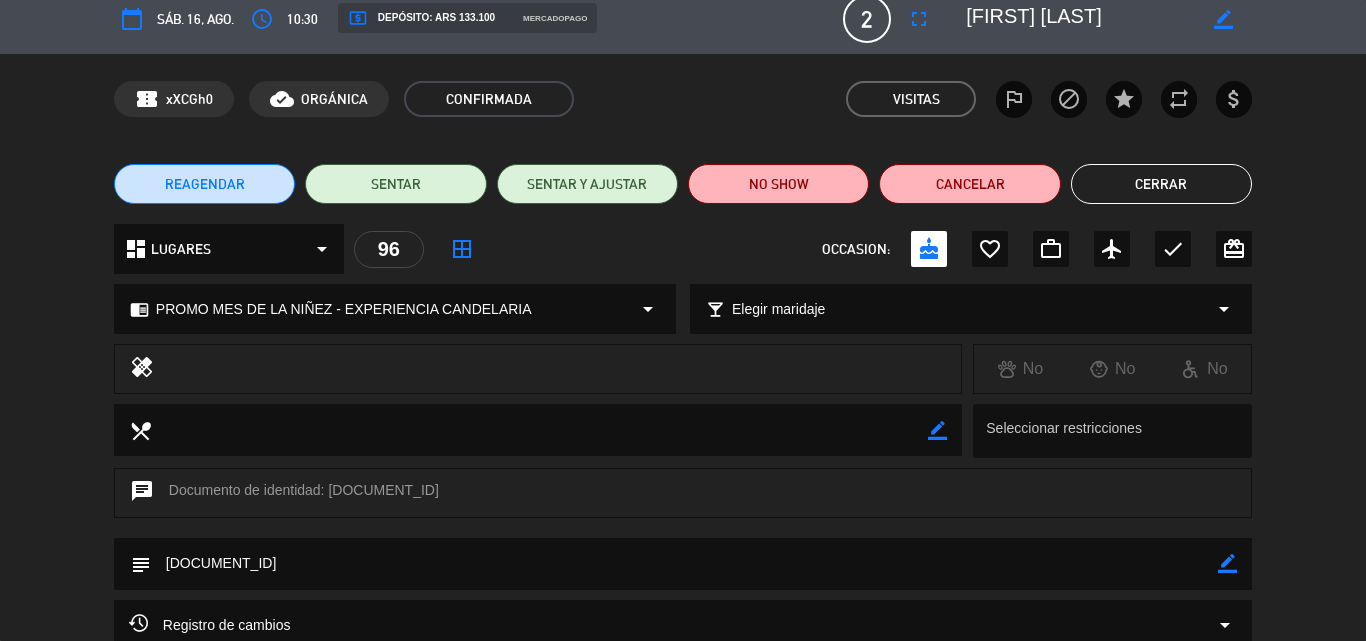 scroll, scrollTop: 0, scrollLeft: 0, axis: both 